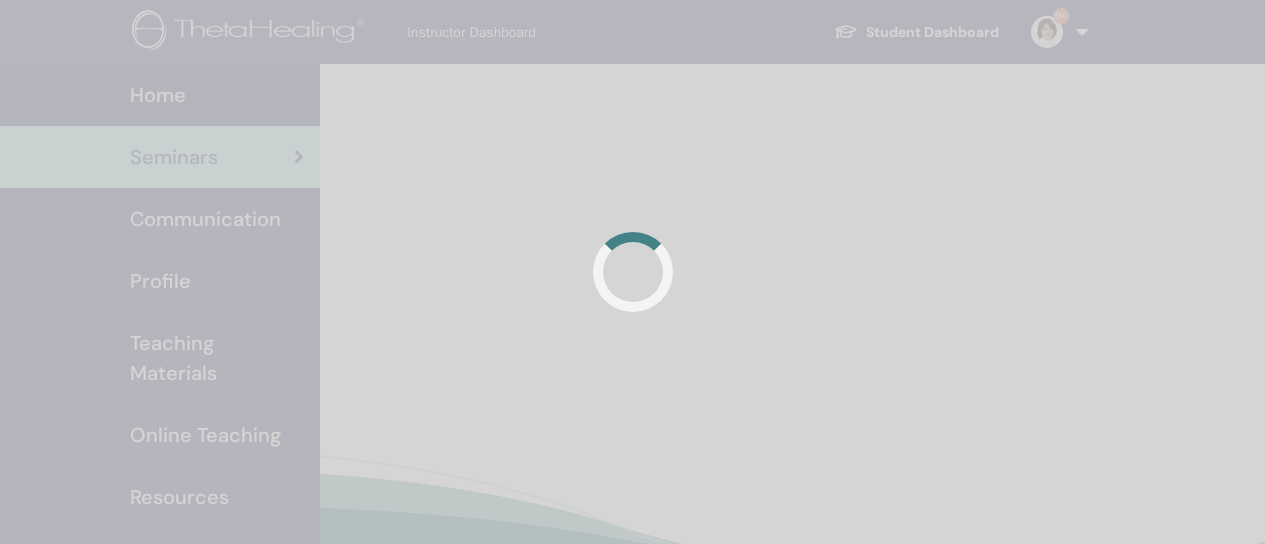 scroll, scrollTop: 0, scrollLeft: 0, axis: both 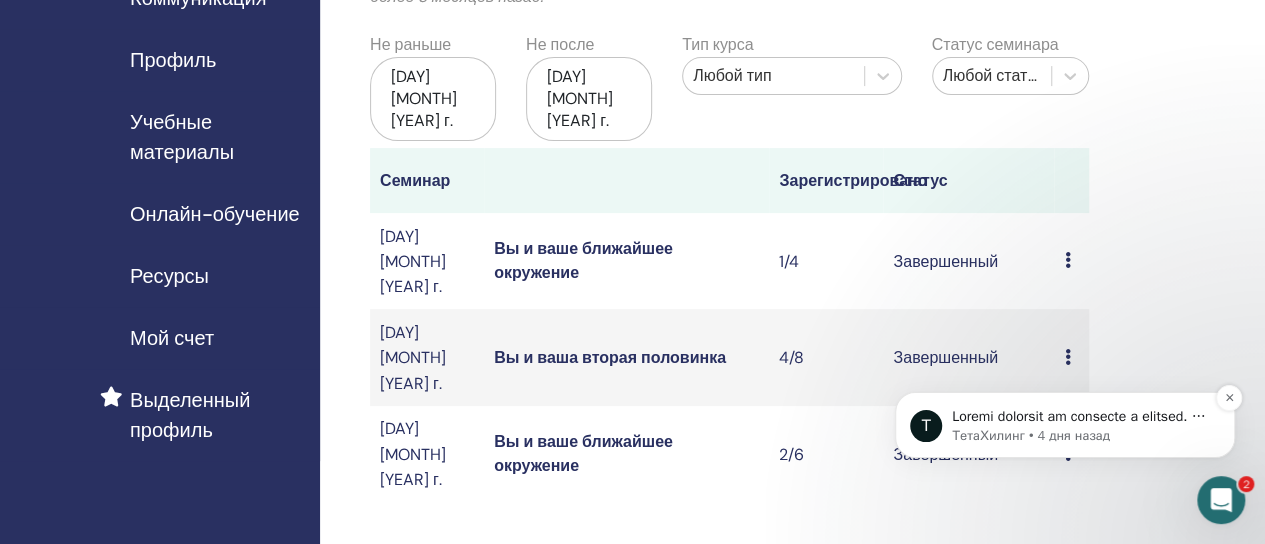 click at bounding box center [1080, 585] 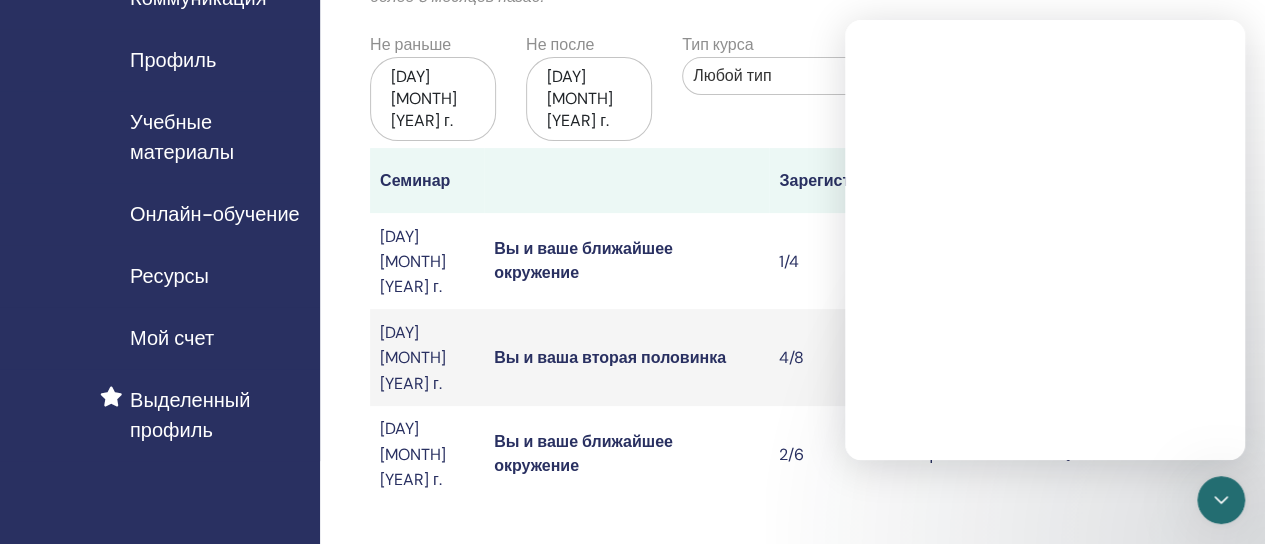 scroll, scrollTop: 0, scrollLeft: 0, axis: both 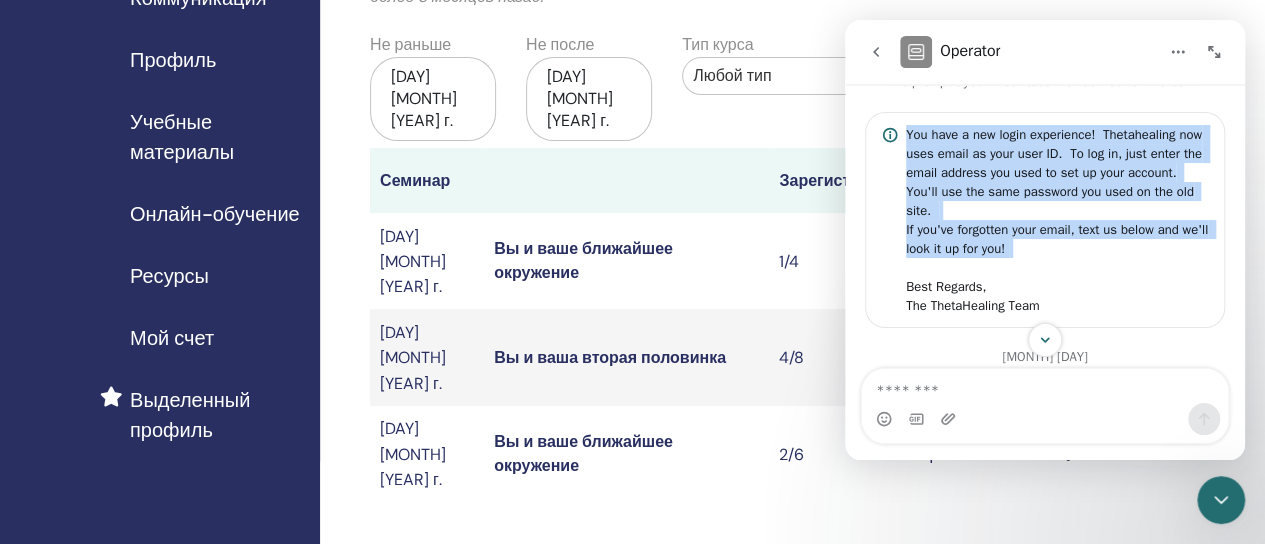 drag, startPoint x: 905, startPoint y: 135, endPoint x: 989, endPoint y: 274, distance: 162.40997 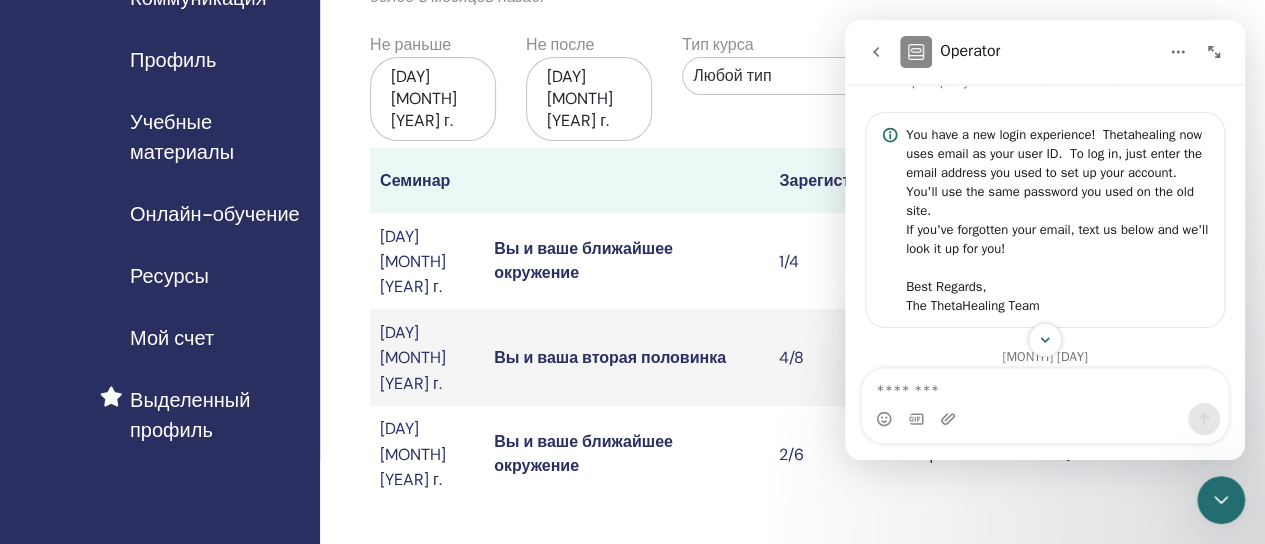 drag, startPoint x: 957, startPoint y: 182, endPoint x: 1103, endPoint y: 286, distance: 179.25401 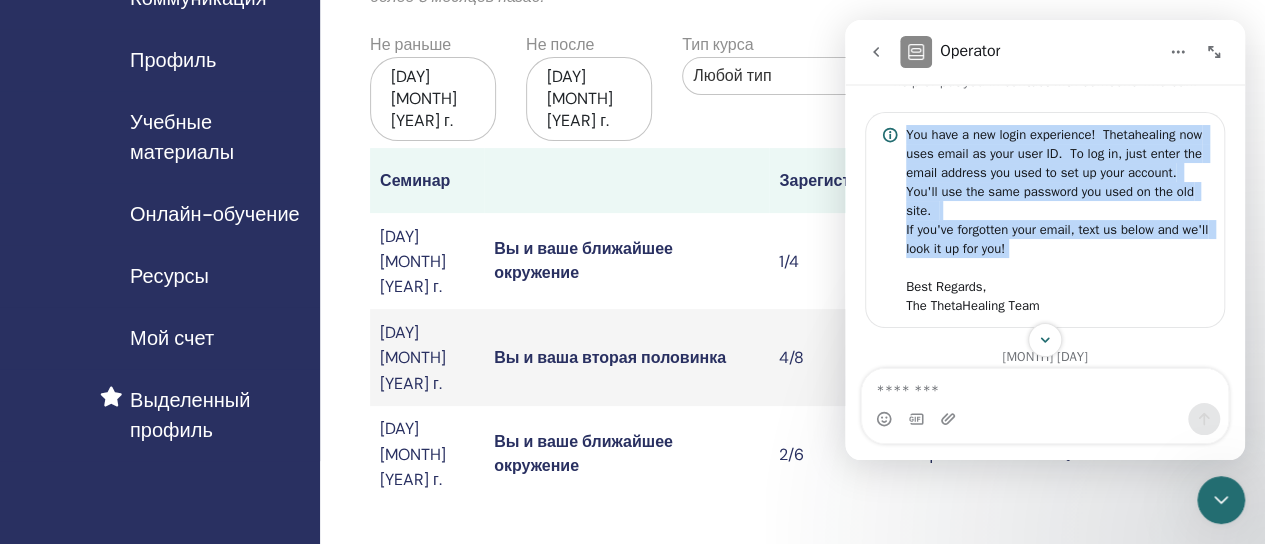 drag, startPoint x: 1051, startPoint y: 253, endPoint x: 903, endPoint y: 132, distance: 191.16747 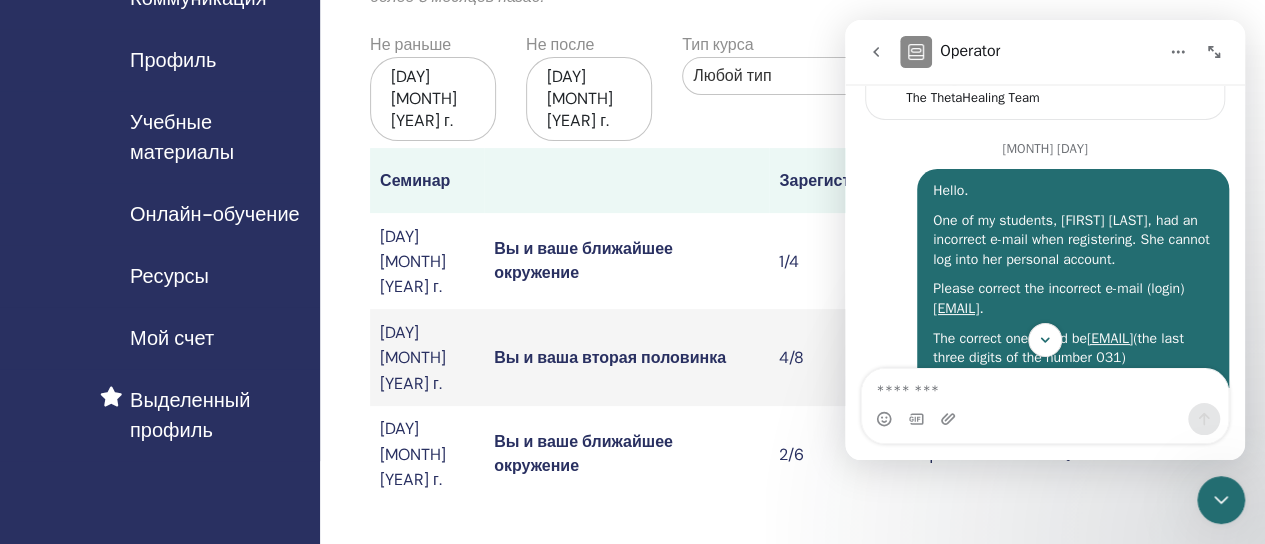 scroll, scrollTop: 299, scrollLeft: 0, axis: vertical 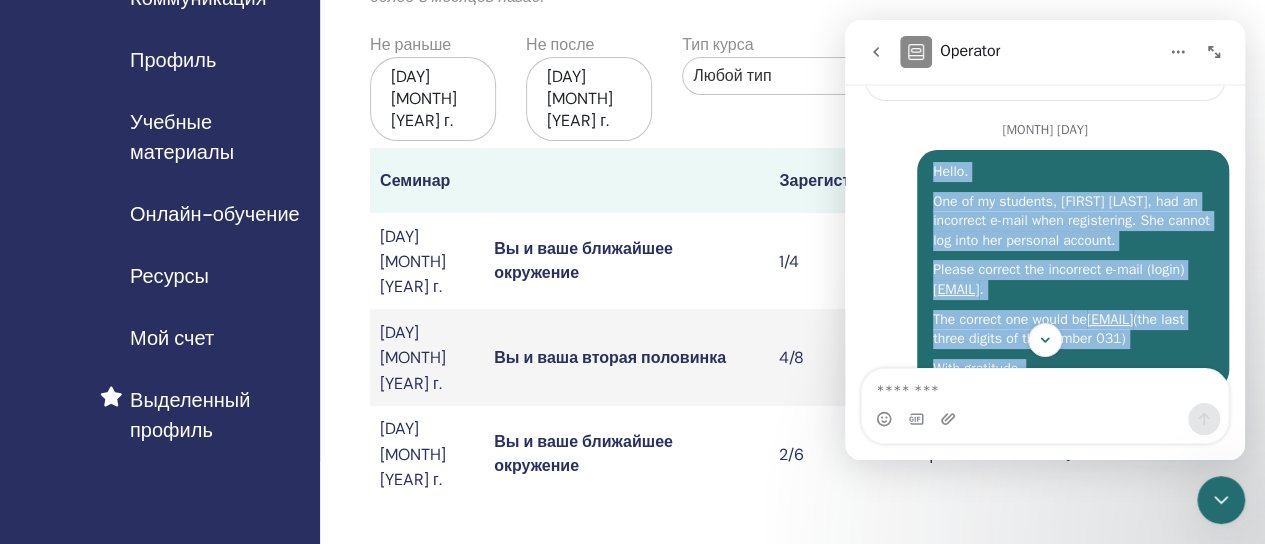 drag, startPoint x: 923, startPoint y: 165, endPoint x: 967, endPoint y: 343, distance: 183.35757 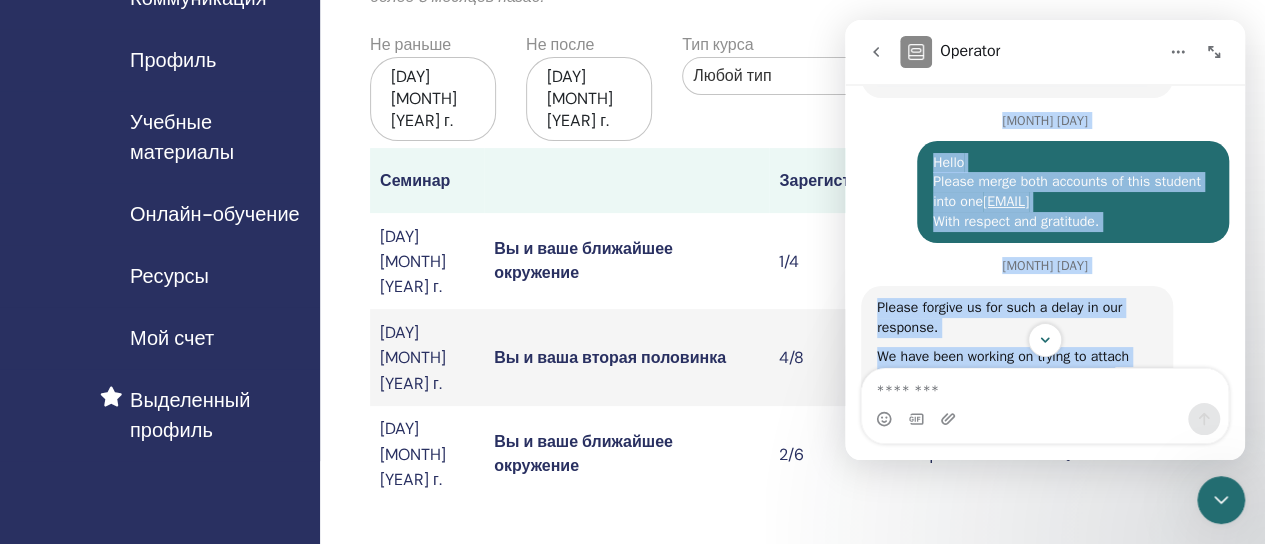 scroll, scrollTop: 1247, scrollLeft: 0, axis: vertical 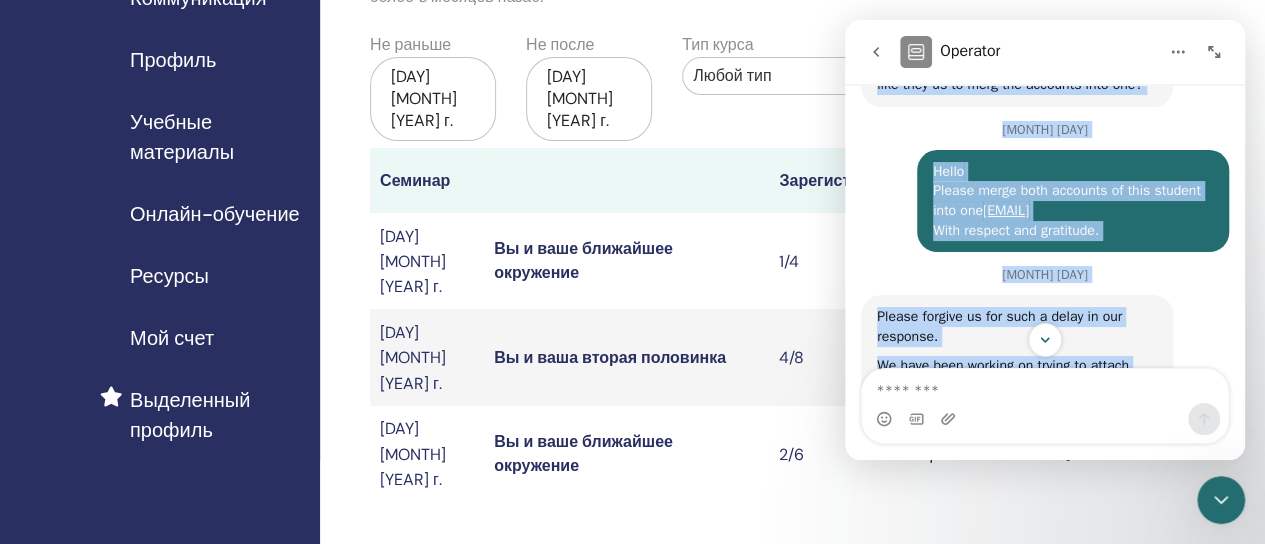 copy on "Hello. One of my students, Olga Arkhangelskaya, had an incorrect e-mail when registering. She cannot log into her personal account. Please correct the incorrect e-mail (login)  niksio31@rambler.ru  . The correct one would be  niksi031@rambler.ru  (the last three digits of the number 031) With gratitude. Olga    •   4w ago Sorry, as a bot I couldn’t find an answer for that. Operator   • AI Agent  •   4w ago You can rephrase your question, or talk to our team Operator    •   4w ago Talk to a person 👤 Olga    •   4w ago Sure thing! ThetaHealing will be back in 3 hours. Operator    •   4w ago Hello. One of my students, Olga Arkhangelskaya, indicated an incorrect e-mail when registering. She cannot log into her personal account. Please correct the incorrect e-mail address (login)  niksio31@rambler.ru  . The correct address is:  niksi031@rambler.ru  (the last three digits of the number 031) With gratitude. Olga    •   4w ago June 11 Hello,   It seems as though that students has two accounts in the system. They h..." 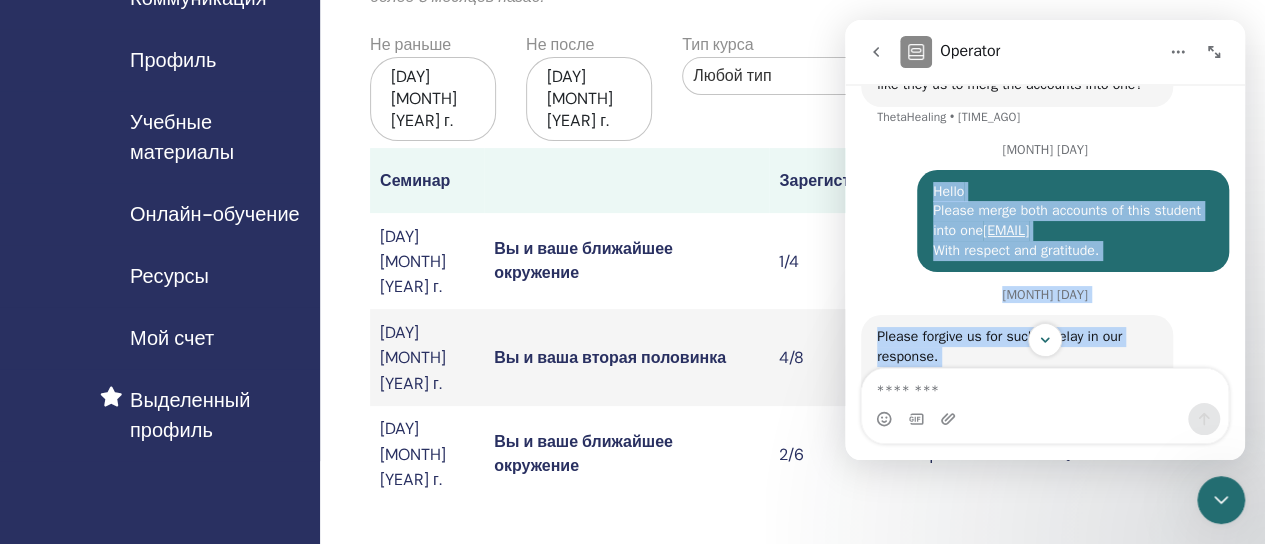 drag, startPoint x: 925, startPoint y: 229, endPoint x: 985, endPoint y: 339, distance: 125.299644 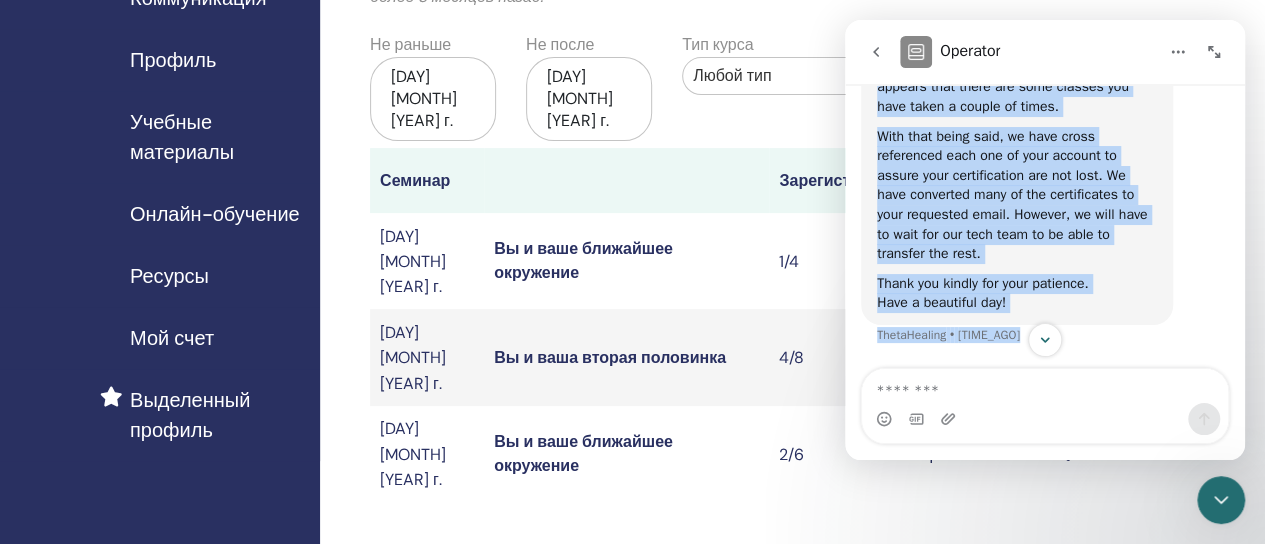 scroll, scrollTop: 1681, scrollLeft: 0, axis: vertical 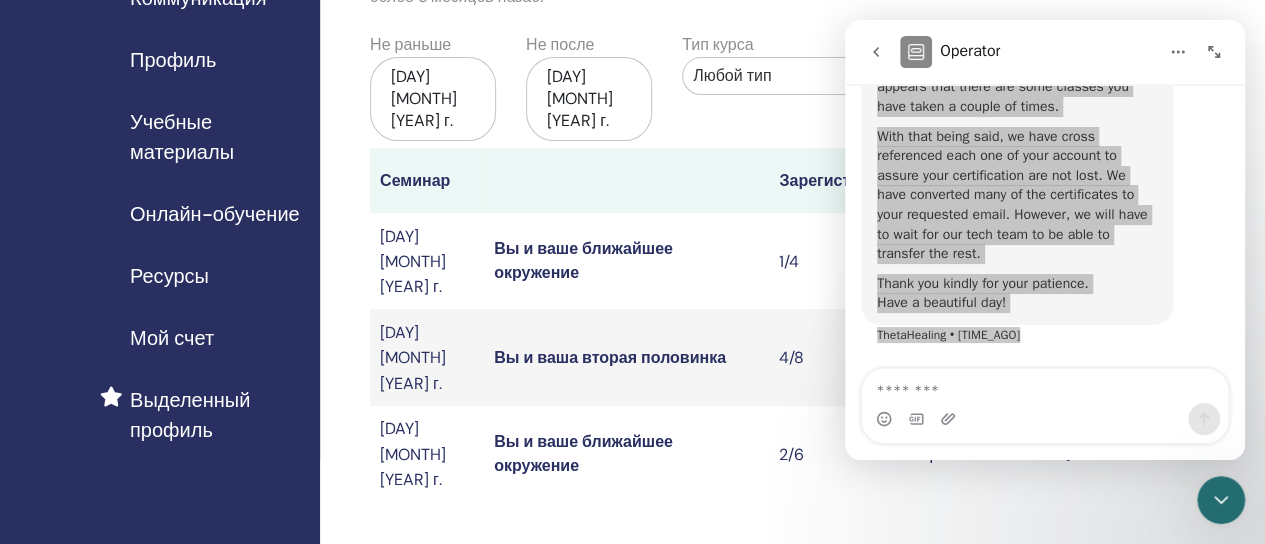 click on "Мои семинары Вы можете настроить фильтр, чтобы просмотреть предстоящие семинары, запланированные на период более 3 месяцев, или просмотреть семинары, которые прошли более 3 месяцев назад. Не раньше 14 апреля 2025 г. Не после 14 октября 2025 г. Тип курса Любой тип Статус семинара Любой статус Семинар Зарегистрировано Статус 27 июня 2025 г. Вы и ваше ближайшее окружение 1/4 Завершенный Предварительный просмотр Участники 22 июня 2025 г. Вы и ваша вторая половинка 4/8 Завершенный Предварительный просмотр Участники 12 июня 2025 г. Вы и ваше ближайшее окружение 2/6 Завершенный" at bounding box center [729, 330] 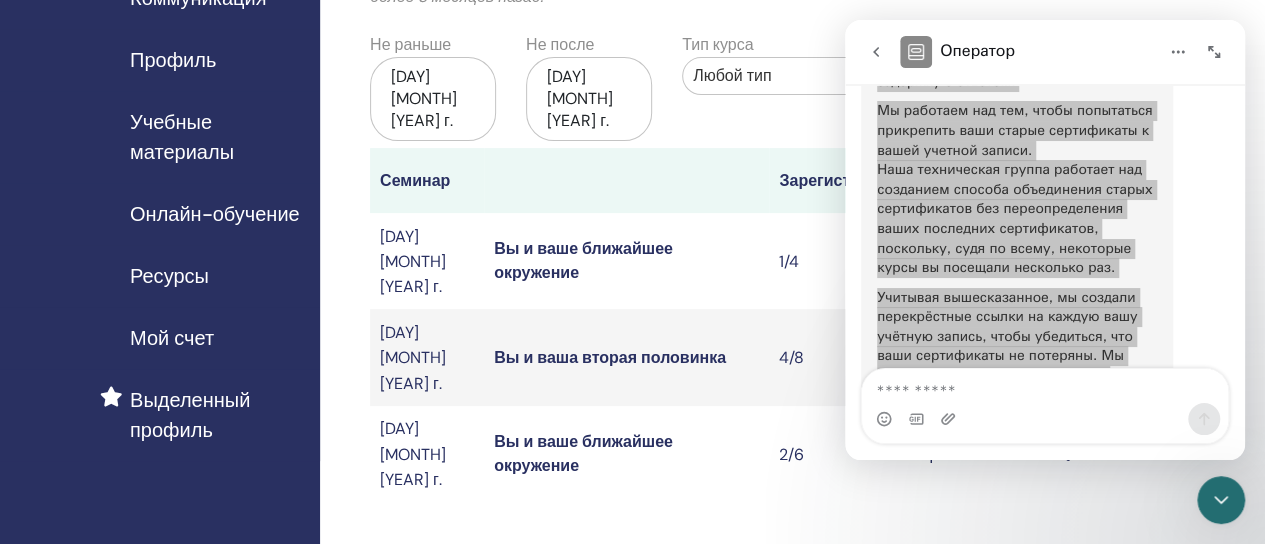 scroll, scrollTop: 1723, scrollLeft: 0, axis: vertical 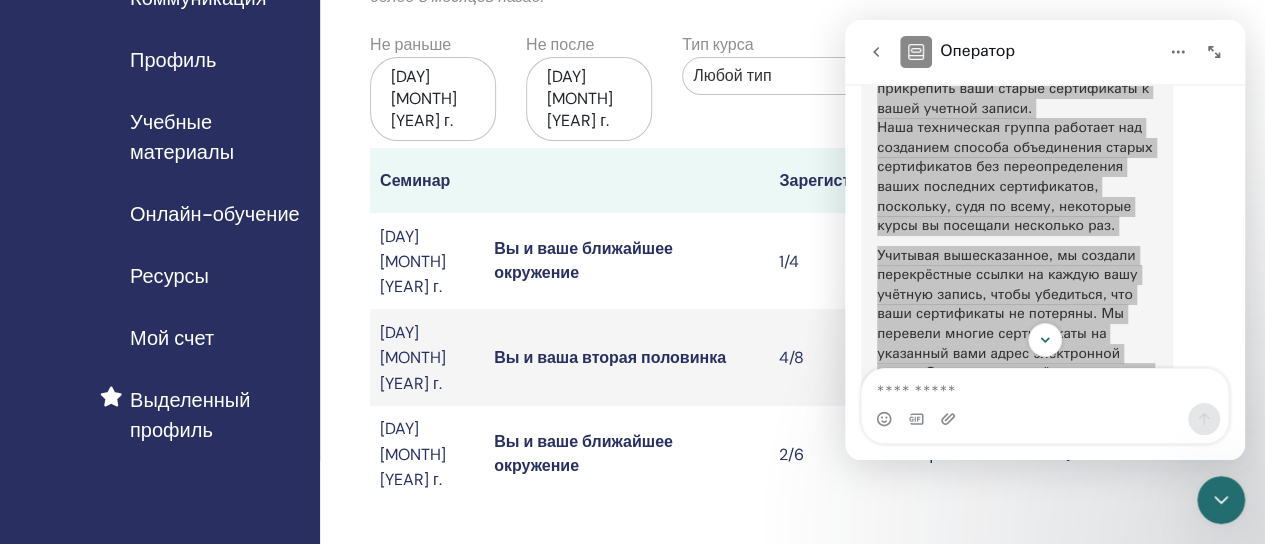 click 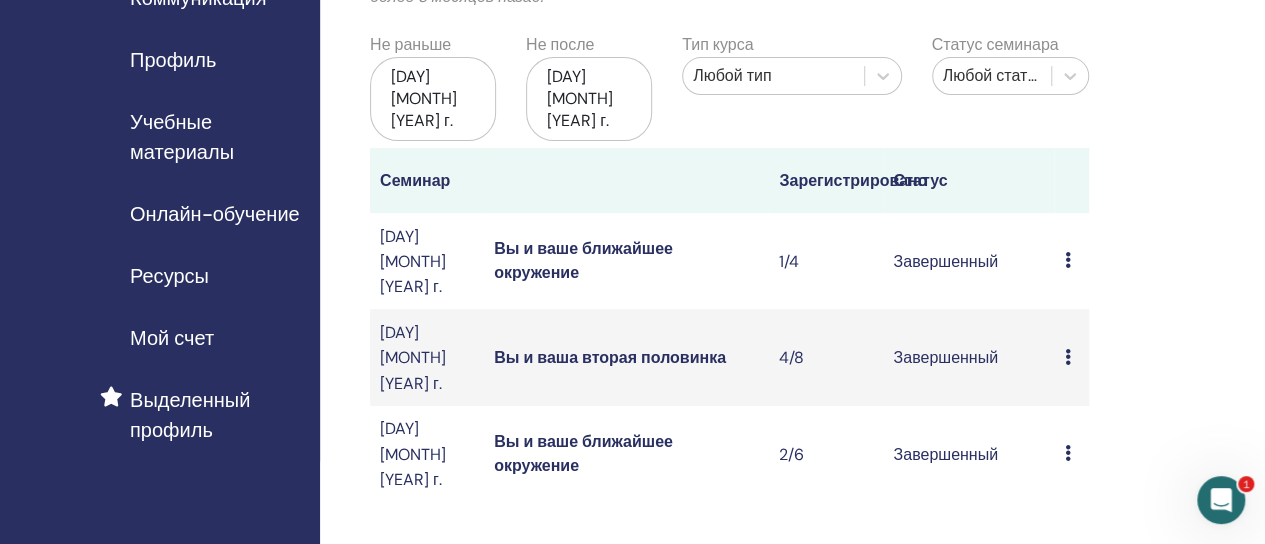scroll, scrollTop: 0, scrollLeft: 0, axis: both 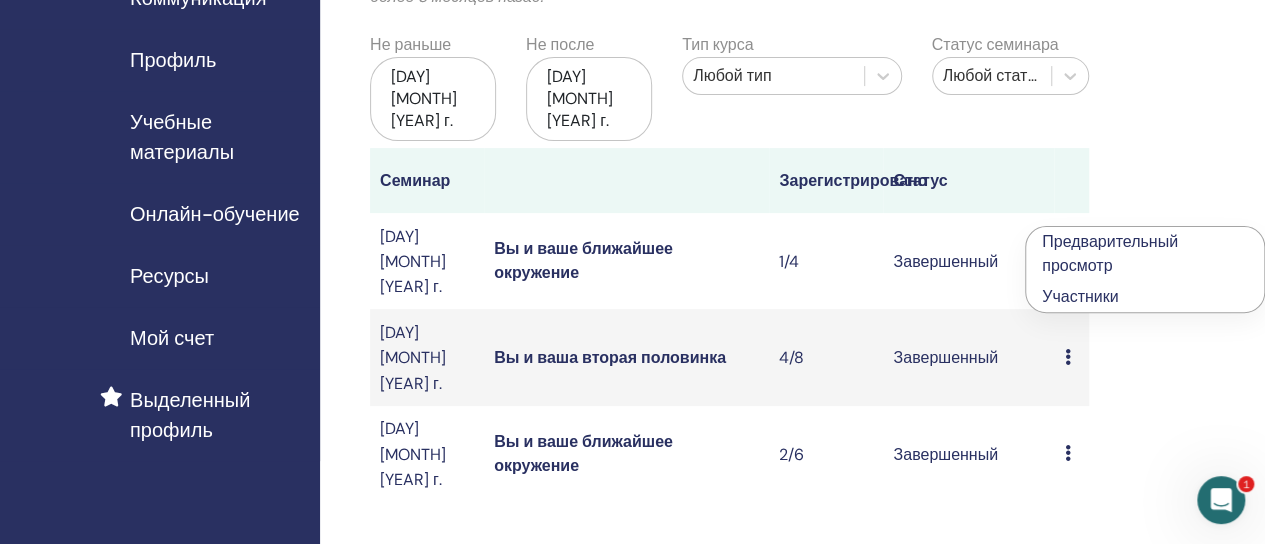 click on "Участники" at bounding box center [1080, 296] 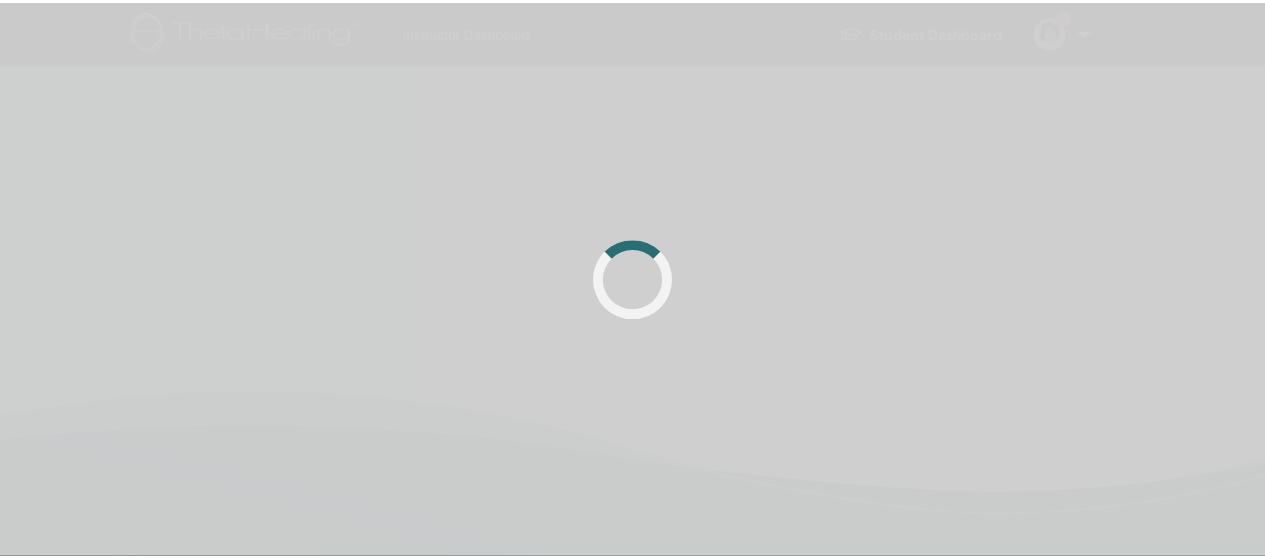 scroll, scrollTop: 0, scrollLeft: 0, axis: both 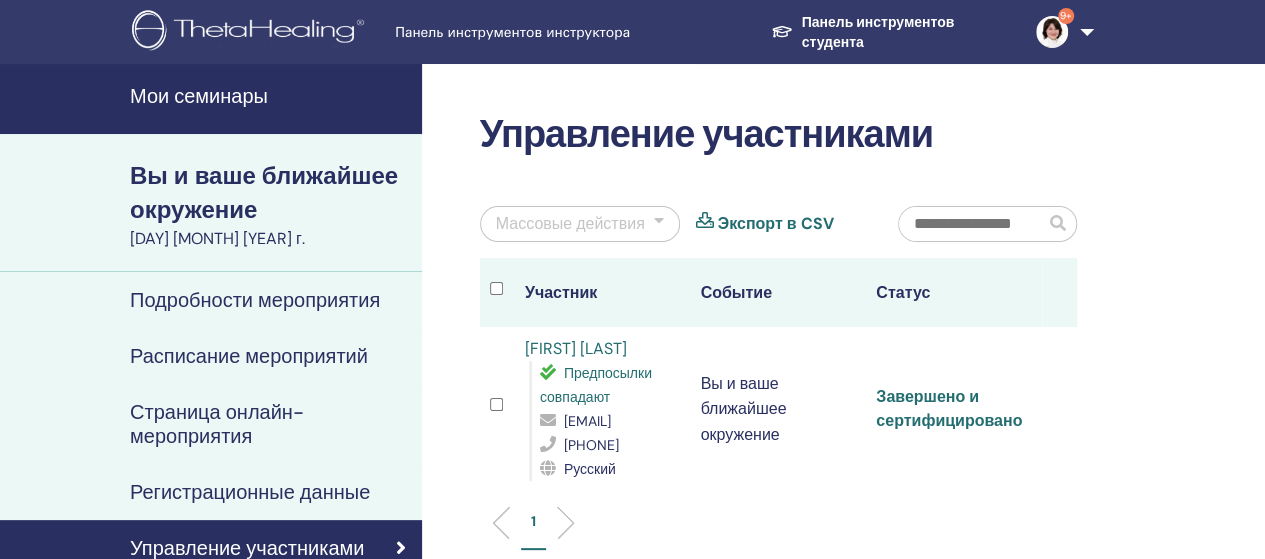 click on "Завершено и сертифицировано" at bounding box center (949, 408) 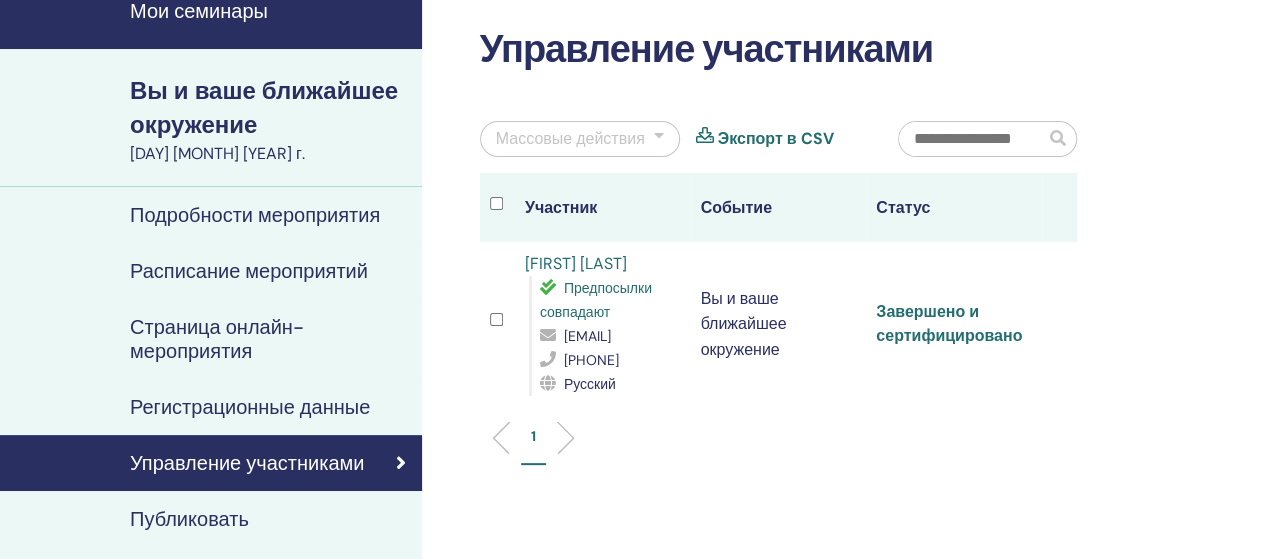 scroll, scrollTop: 87, scrollLeft: 0, axis: vertical 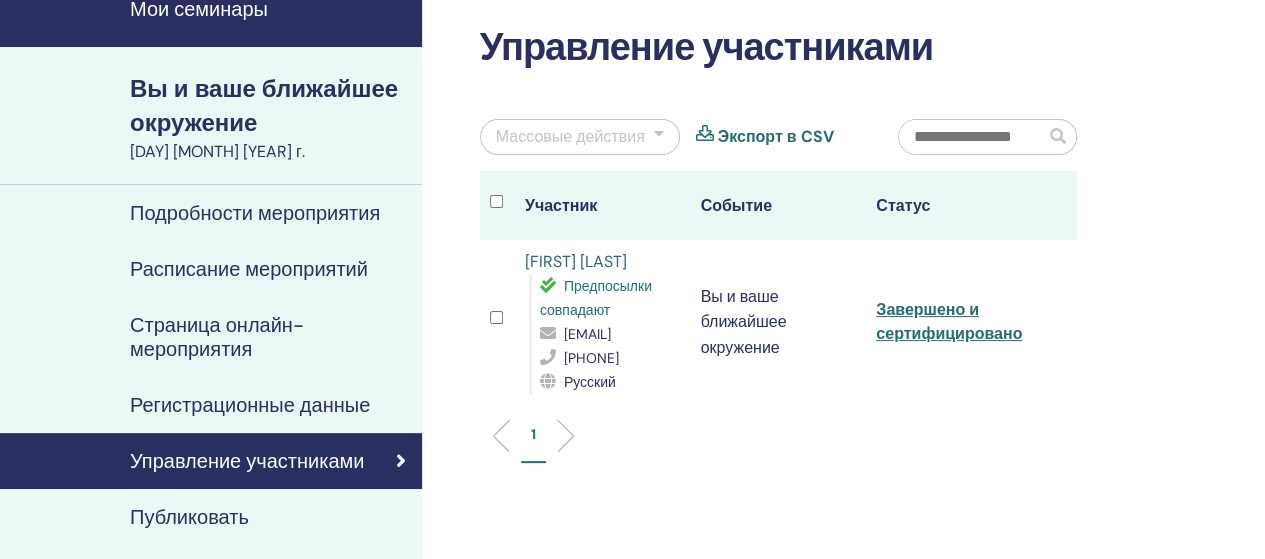 click on "Управление участниками Массовые действия Экспорт в CSV Участник Событие Статус Ольга Архангельская Предпосылки совпадают niksi031@rambler.ru 89217199331 Русский Вы и ваше ближайшее окружение Завершено и сертифицировано 1" at bounding box center (843, 370) 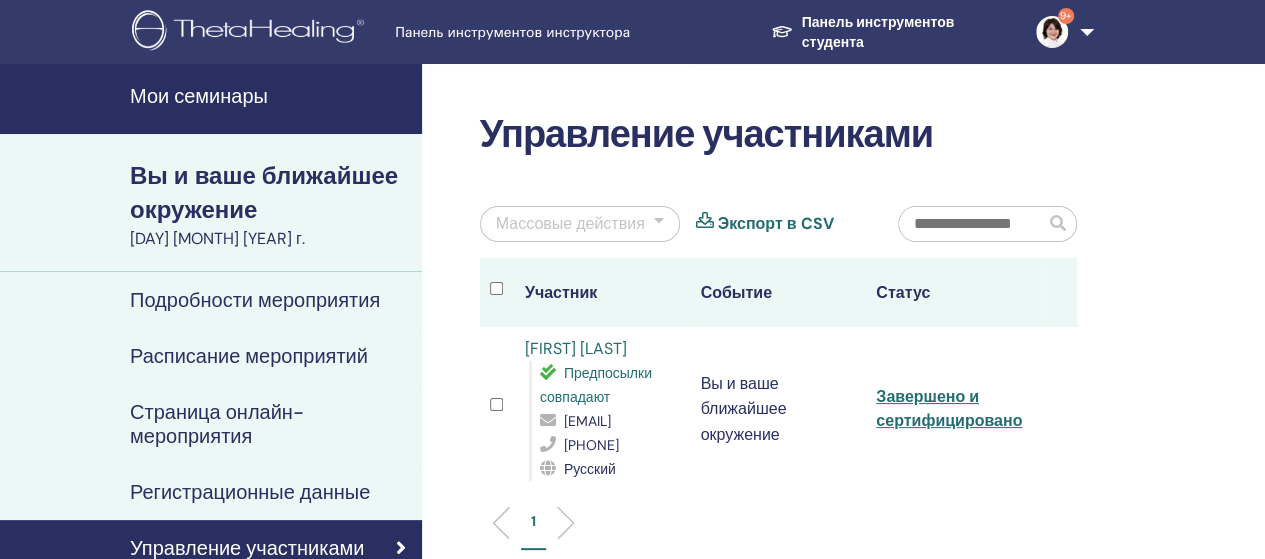 click on "Мои семинары" at bounding box center [199, 96] 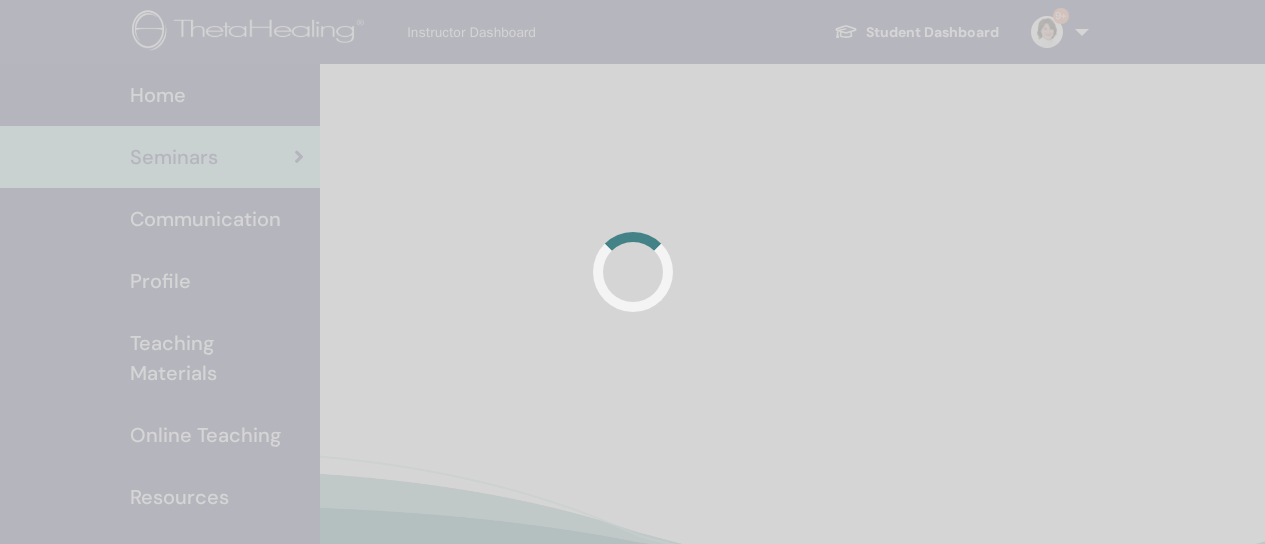 scroll, scrollTop: 0, scrollLeft: 0, axis: both 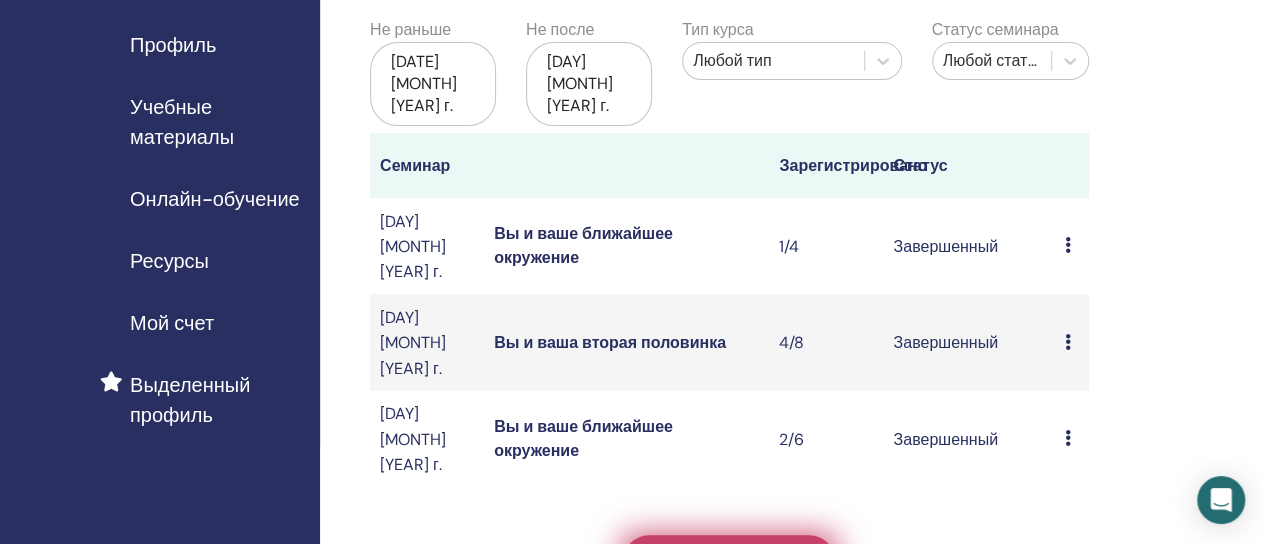 click on "Создать семинар" at bounding box center (729, 561) 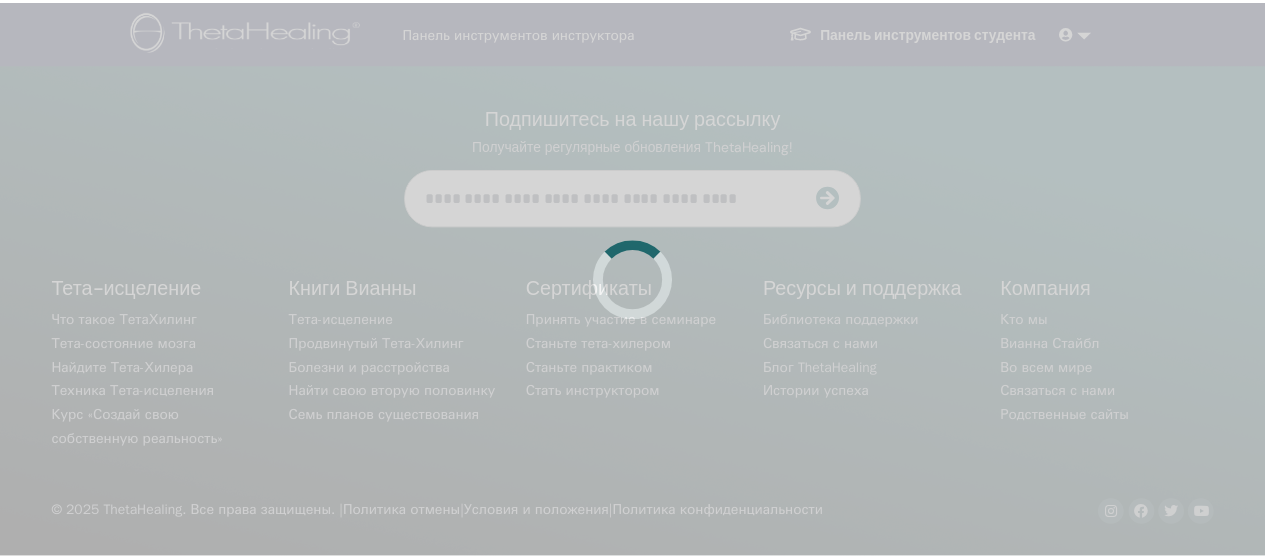 scroll, scrollTop: 0, scrollLeft: 0, axis: both 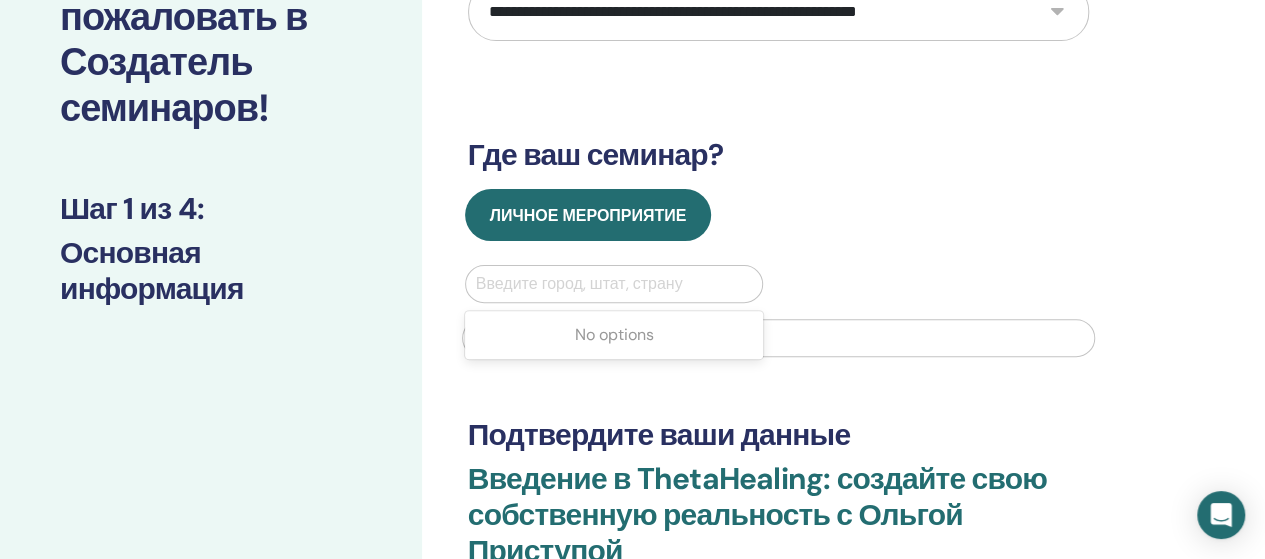 click at bounding box center [614, 284] 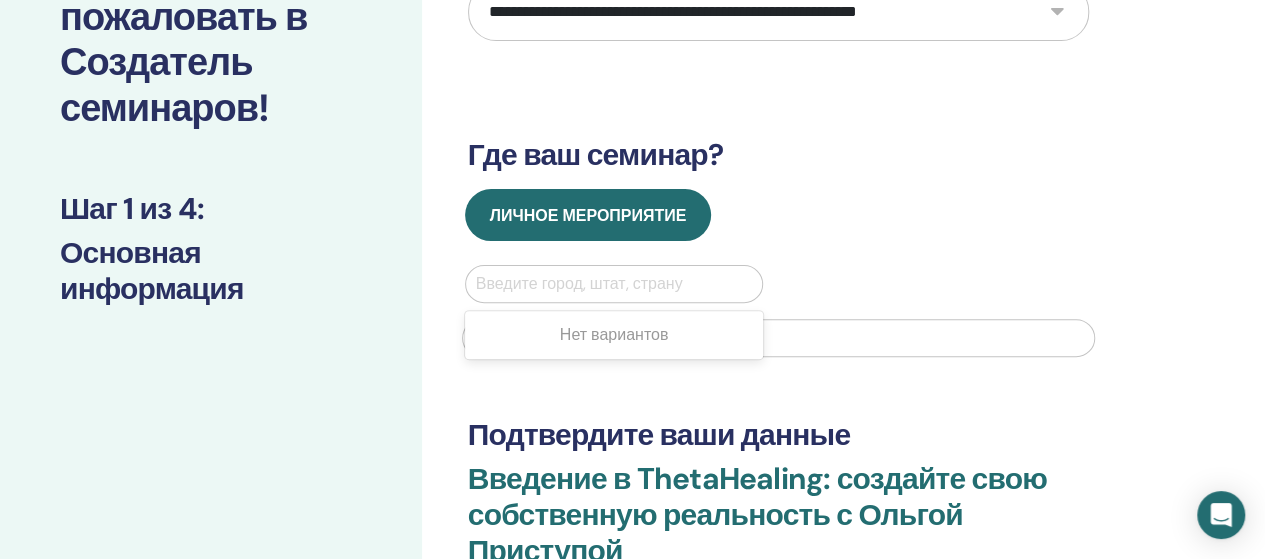 scroll, scrollTop: 0, scrollLeft: 0, axis: both 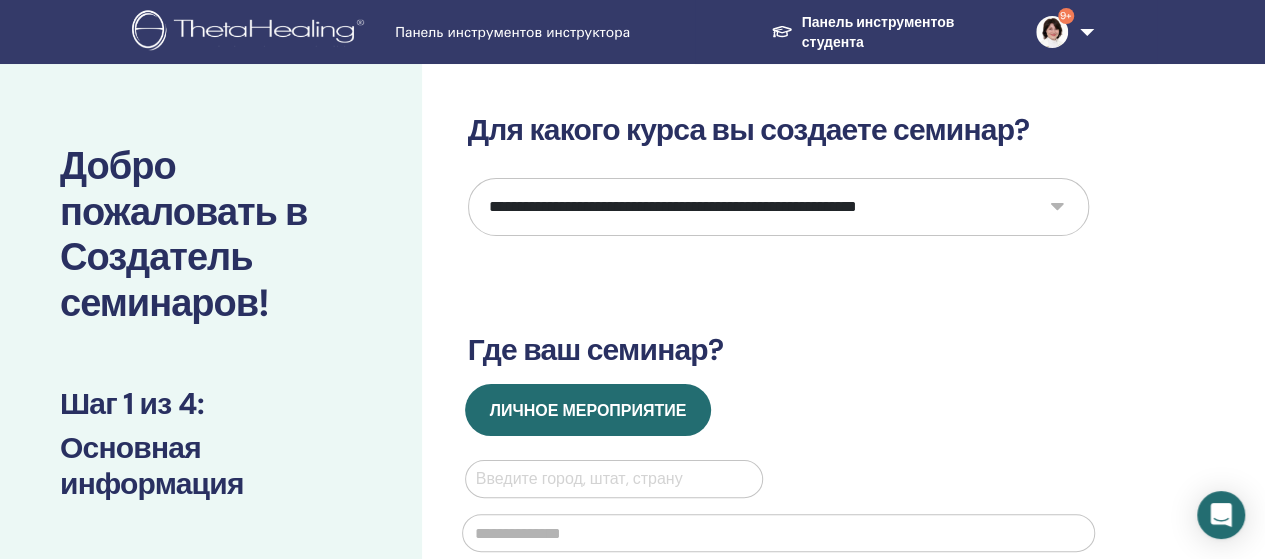 click on "**********" at bounding box center [778, 207] 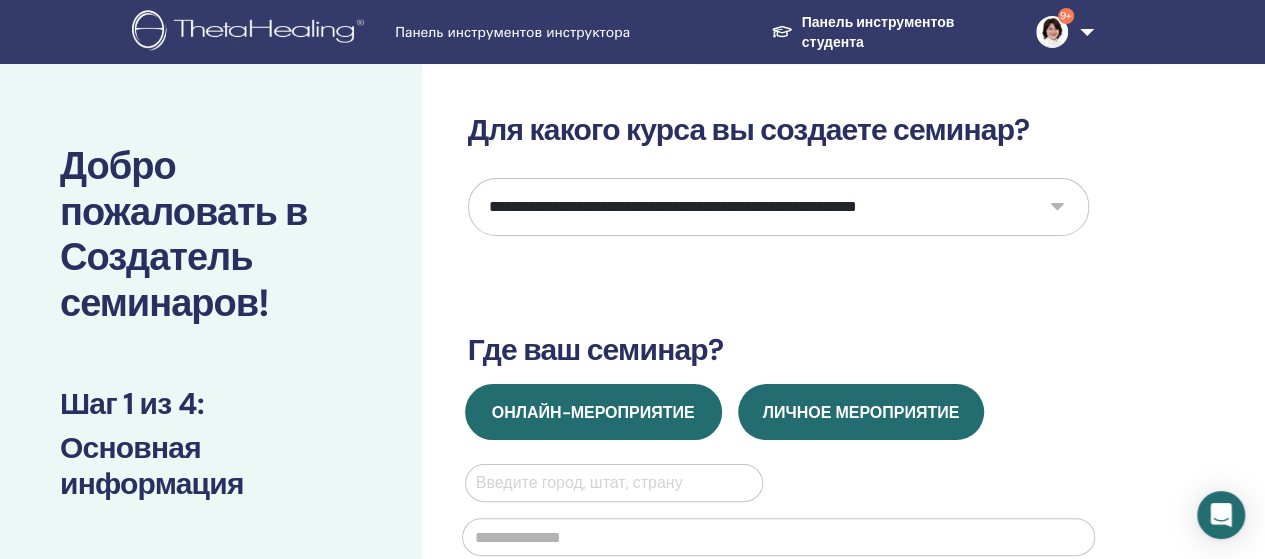 click on "Онлайн-мероприятие" at bounding box center (593, 412) 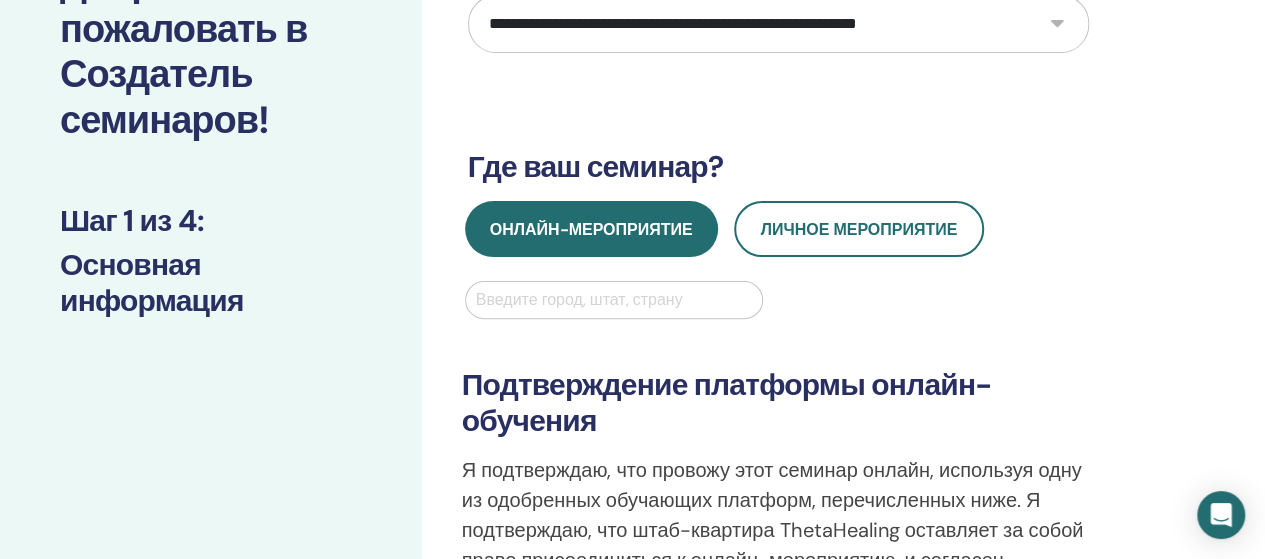scroll, scrollTop: 200, scrollLeft: 0, axis: vertical 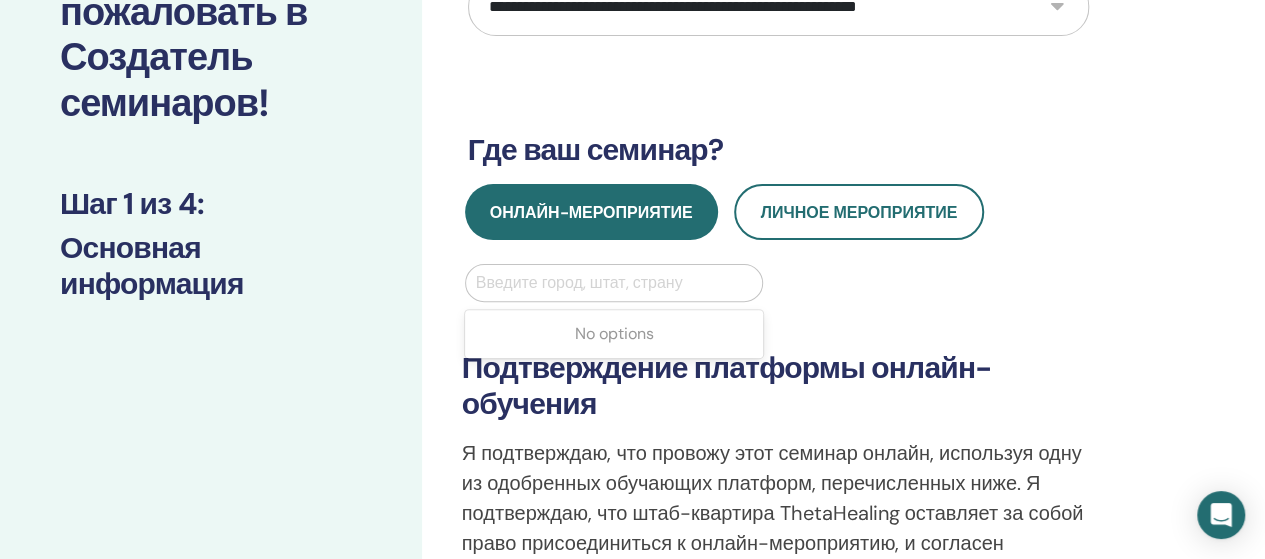 click at bounding box center (614, 283) 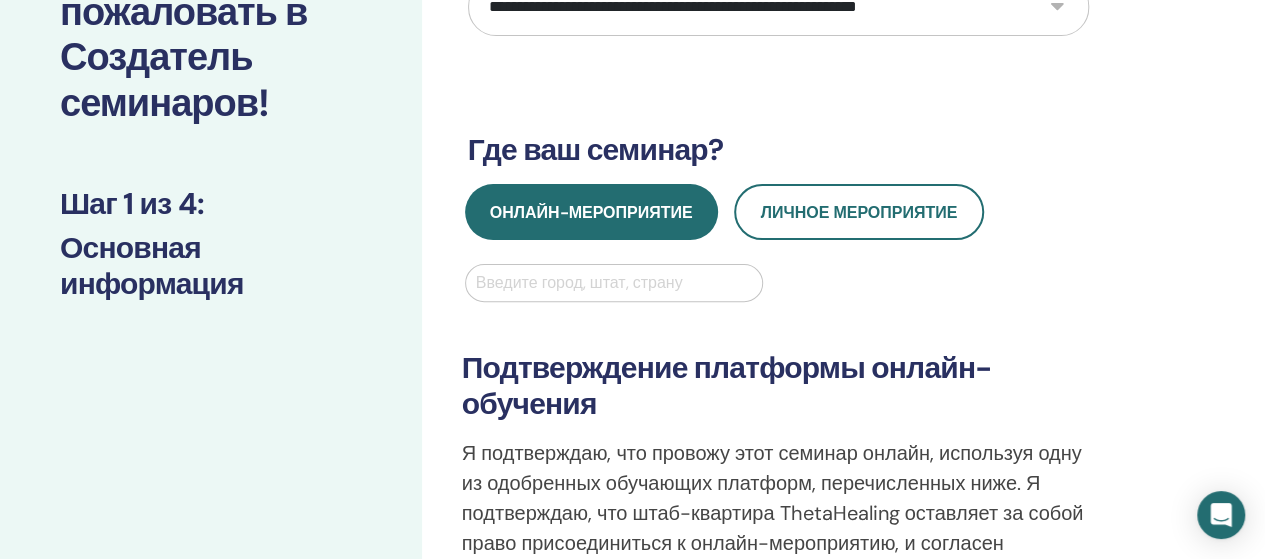 click at bounding box center (614, 283) 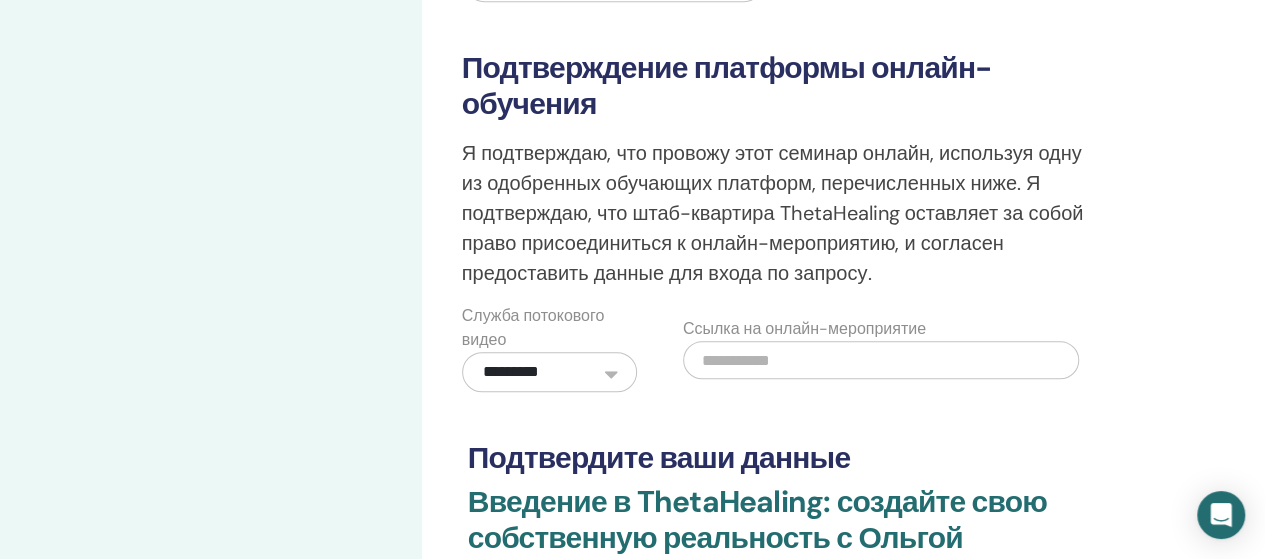 scroll, scrollTop: 502, scrollLeft: 0, axis: vertical 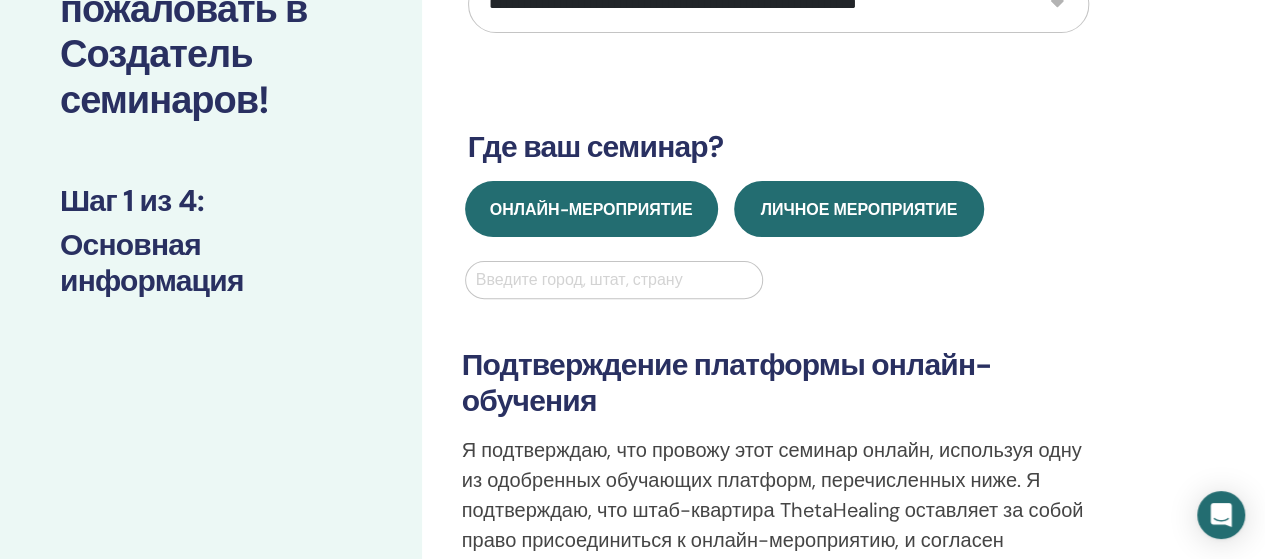 click on "Личное мероприятие" at bounding box center [859, 209] 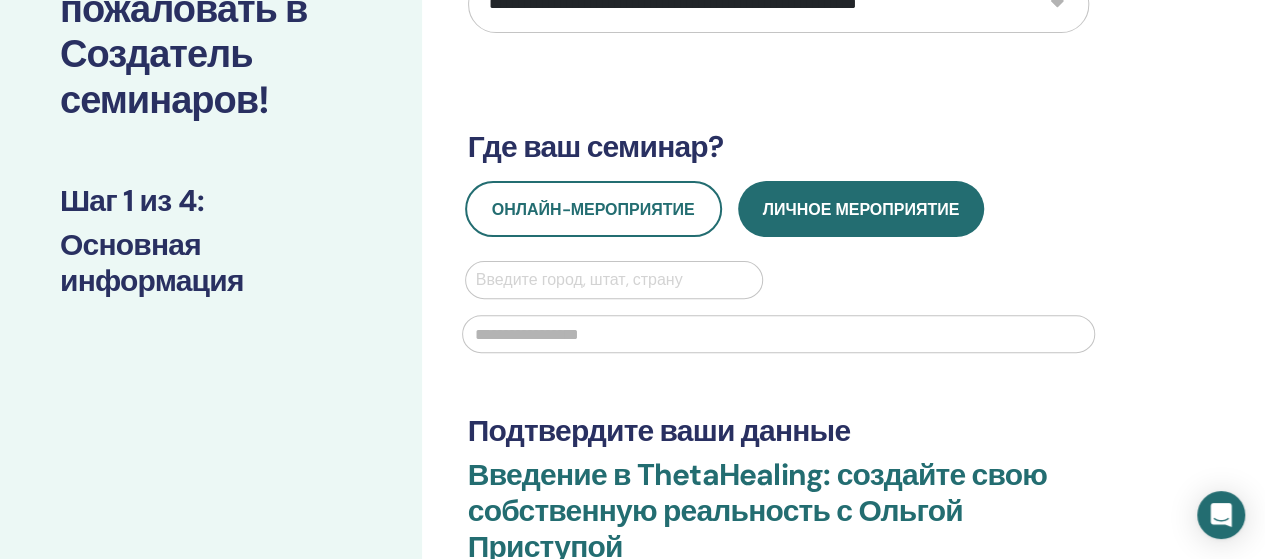 click at bounding box center (778, 334) 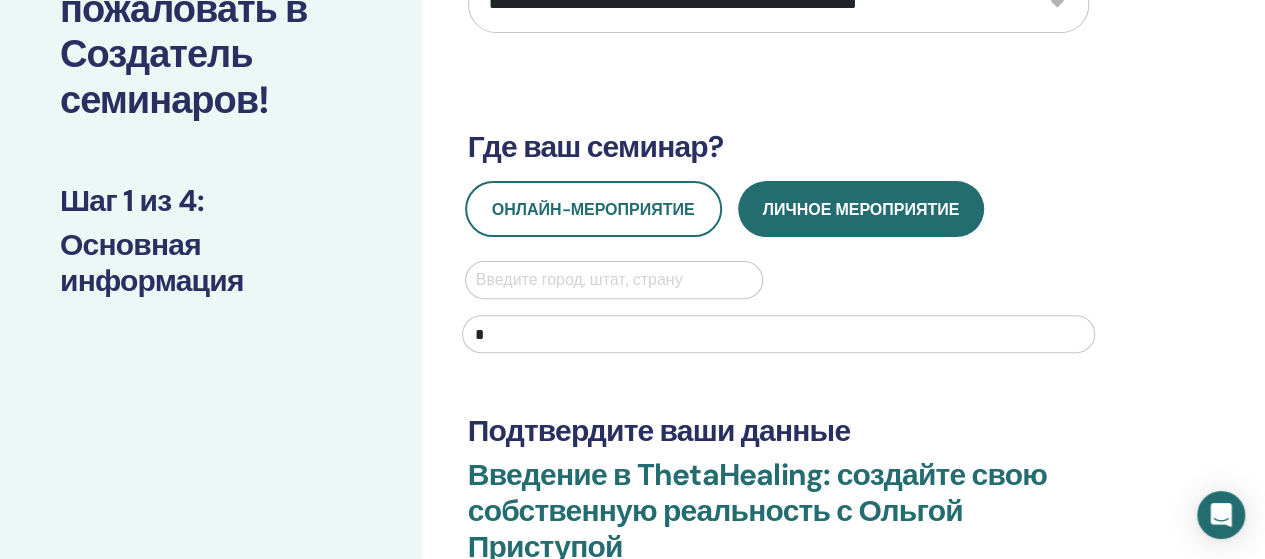 type on "*" 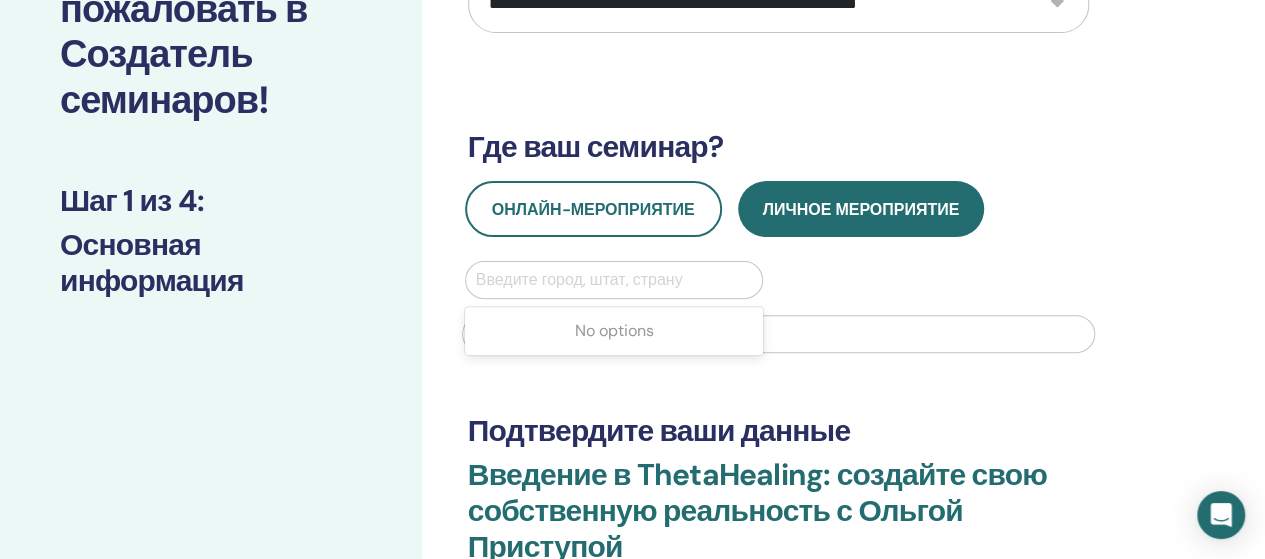 click at bounding box center (614, 280) 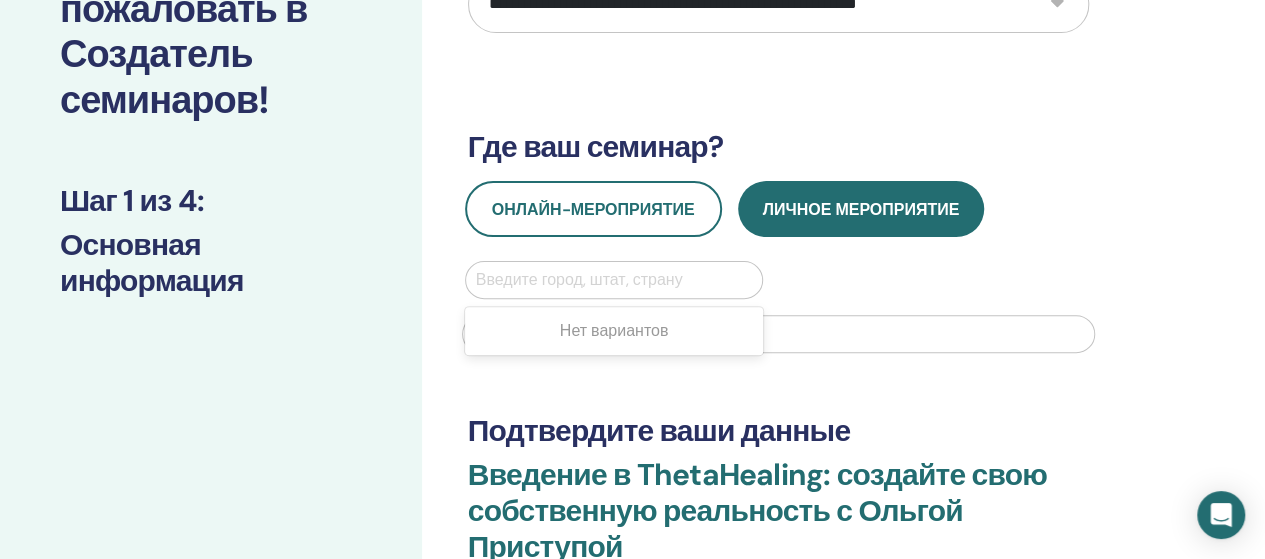 click on "Нет вариантов" at bounding box center (614, 331) 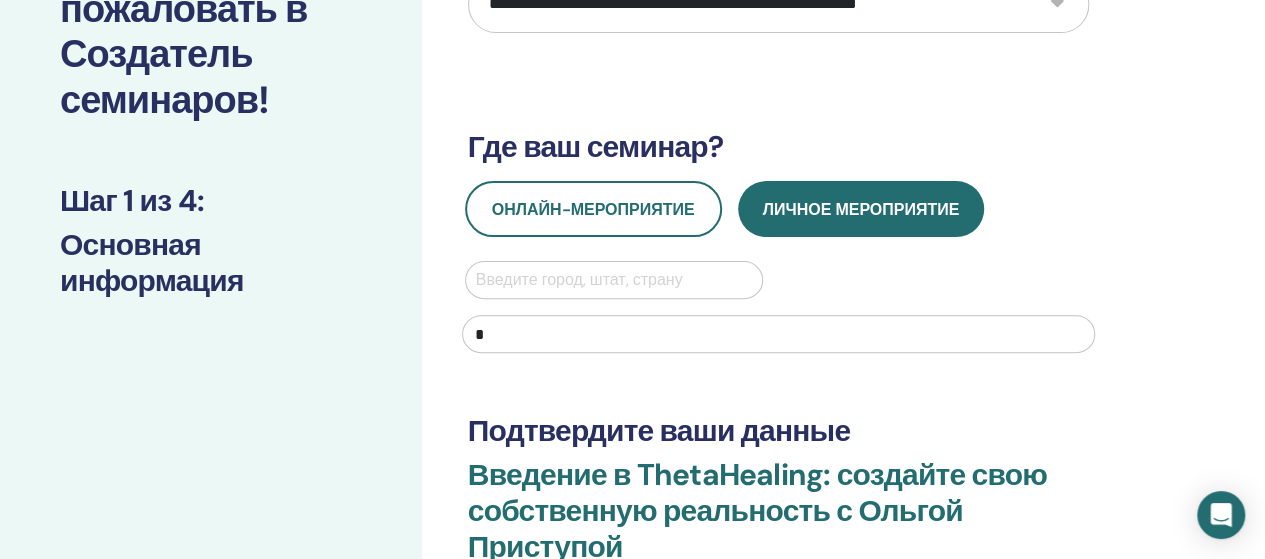 click on "*" at bounding box center (778, 334) 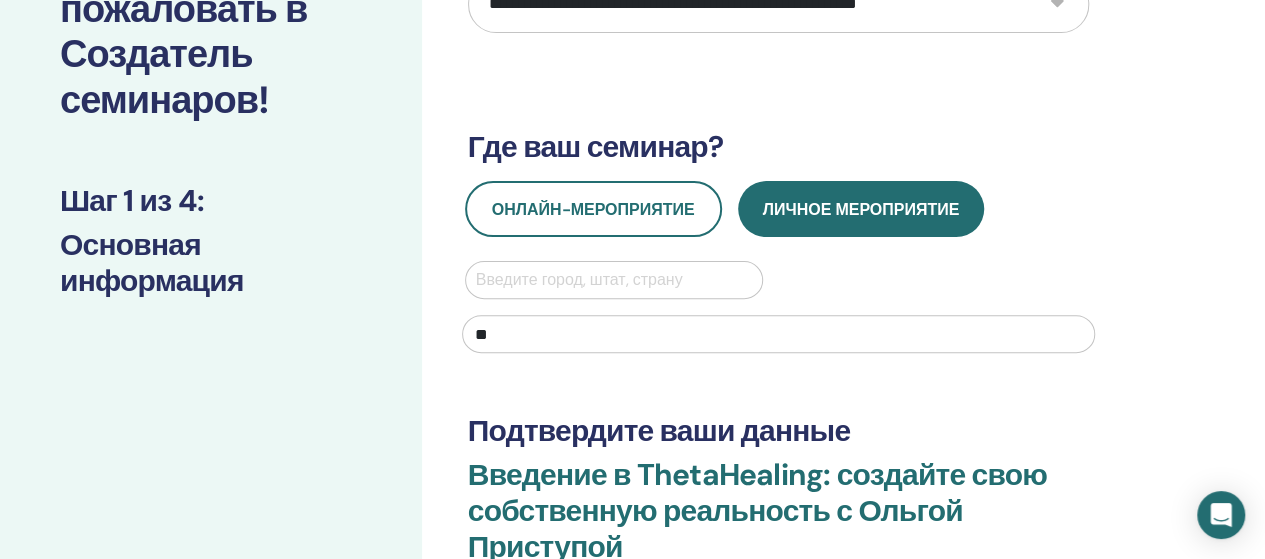 type on "*" 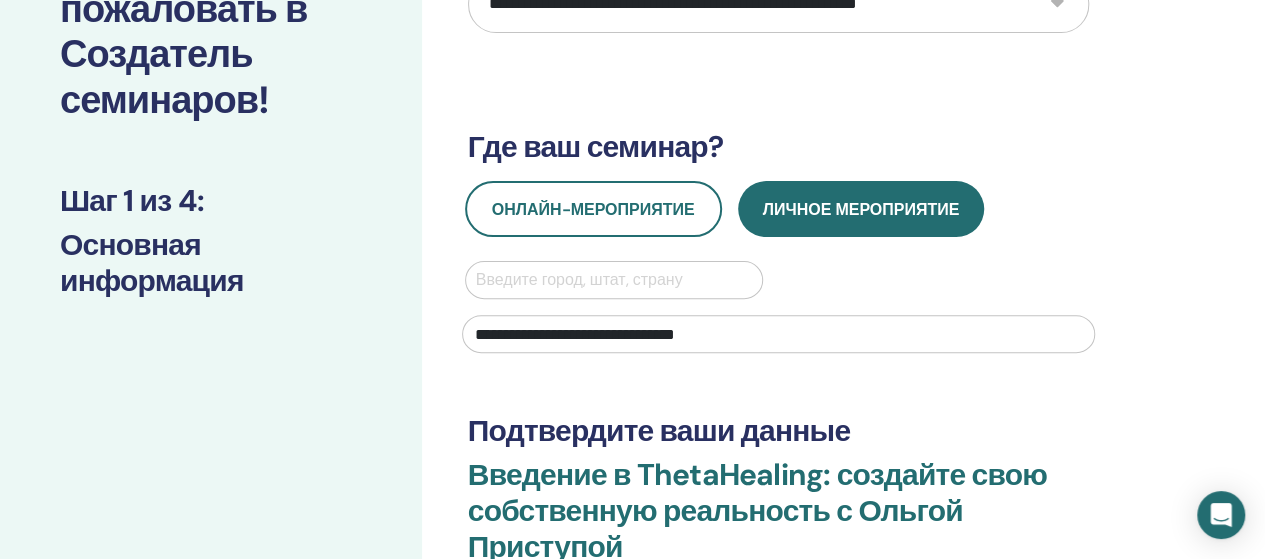 click on "**********" at bounding box center [778, 334] 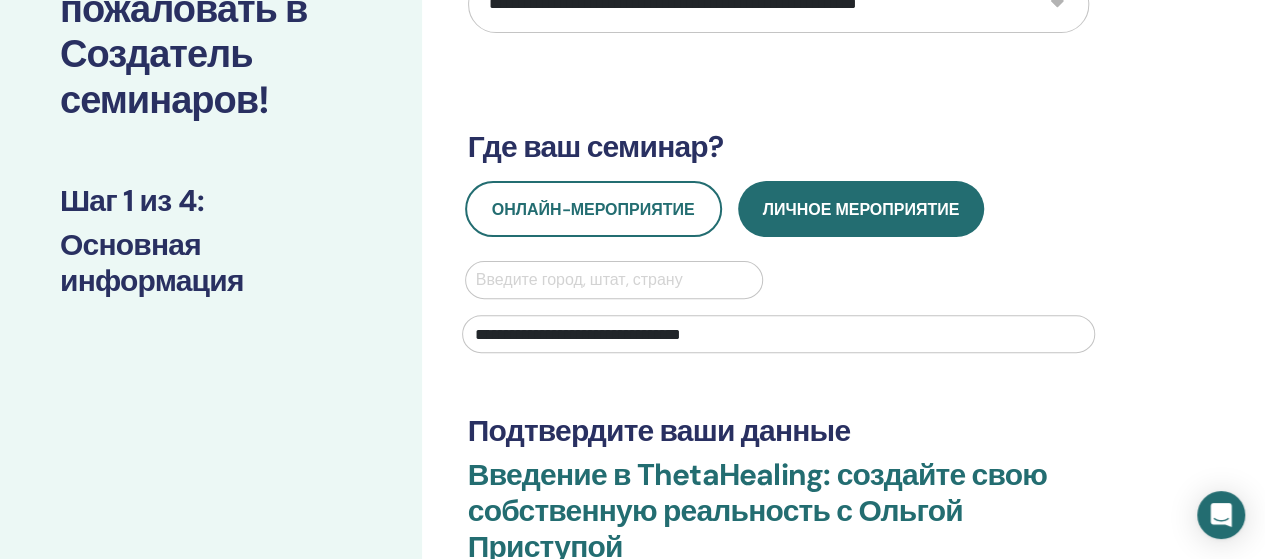 scroll, scrollTop: 214, scrollLeft: 0, axis: vertical 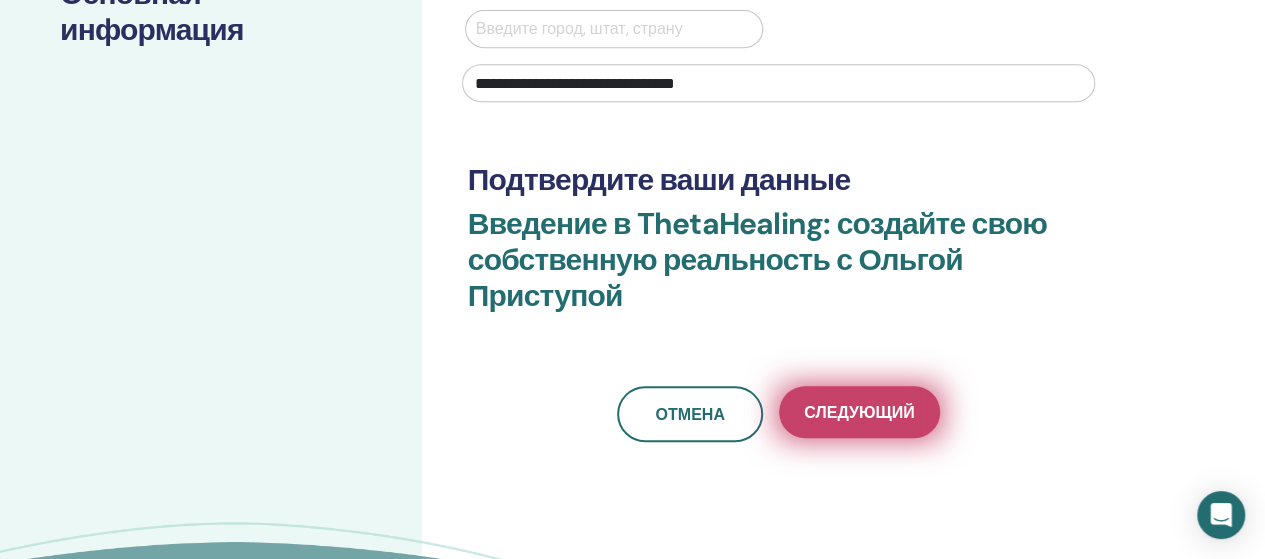 type on "**********" 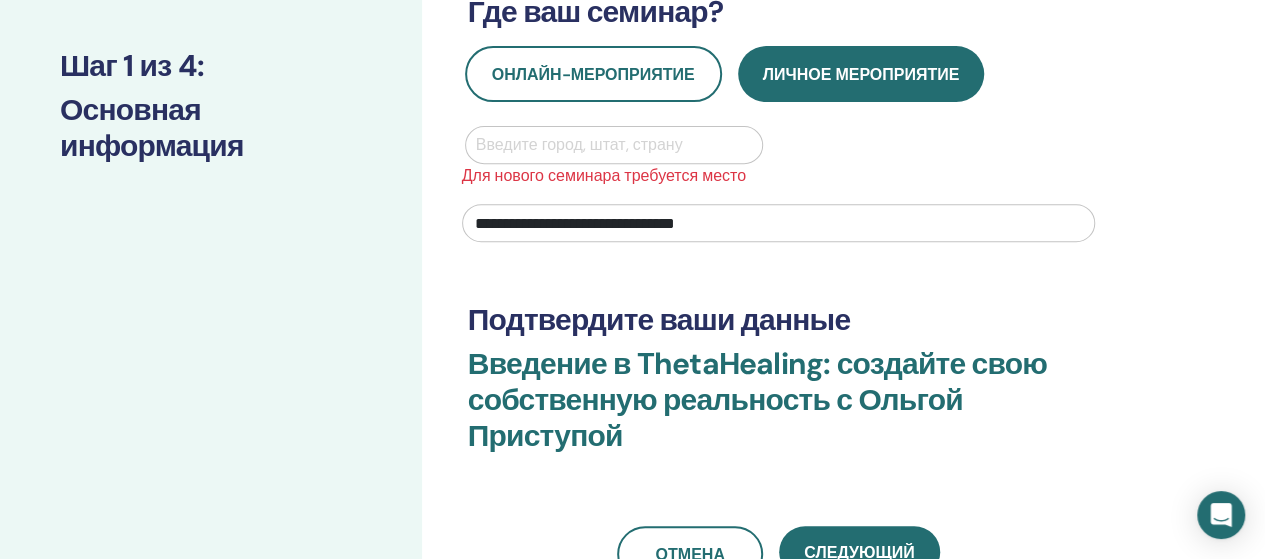 scroll, scrollTop: 336, scrollLeft: 0, axis: vertical 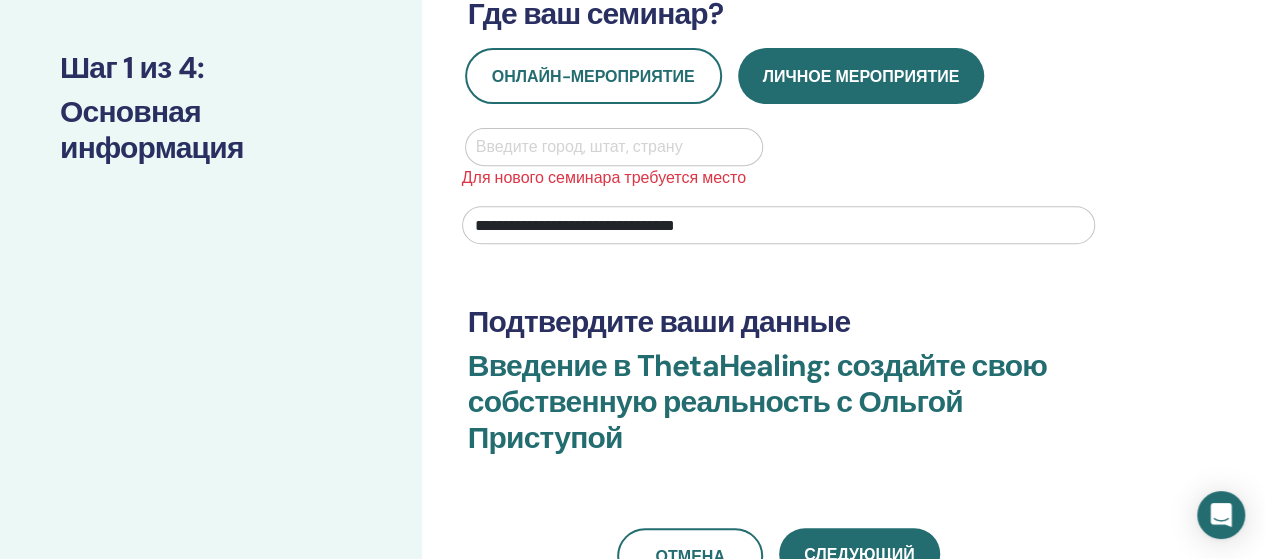 click at bounding box center (614, 147) 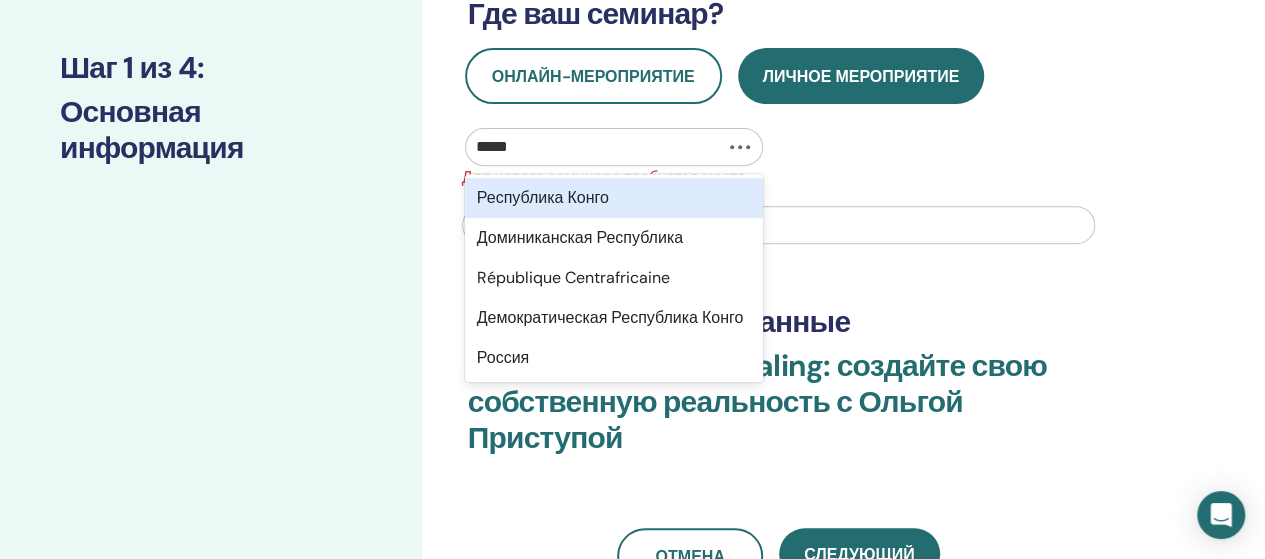 type on "******" 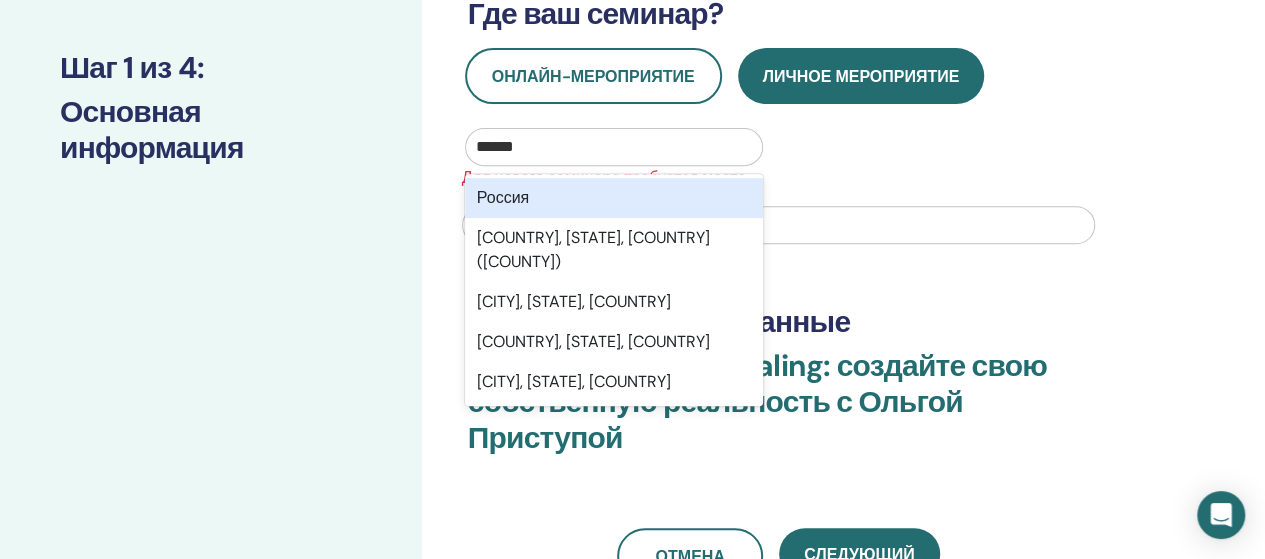 click on "Россия" at bounding box center [503, 197] 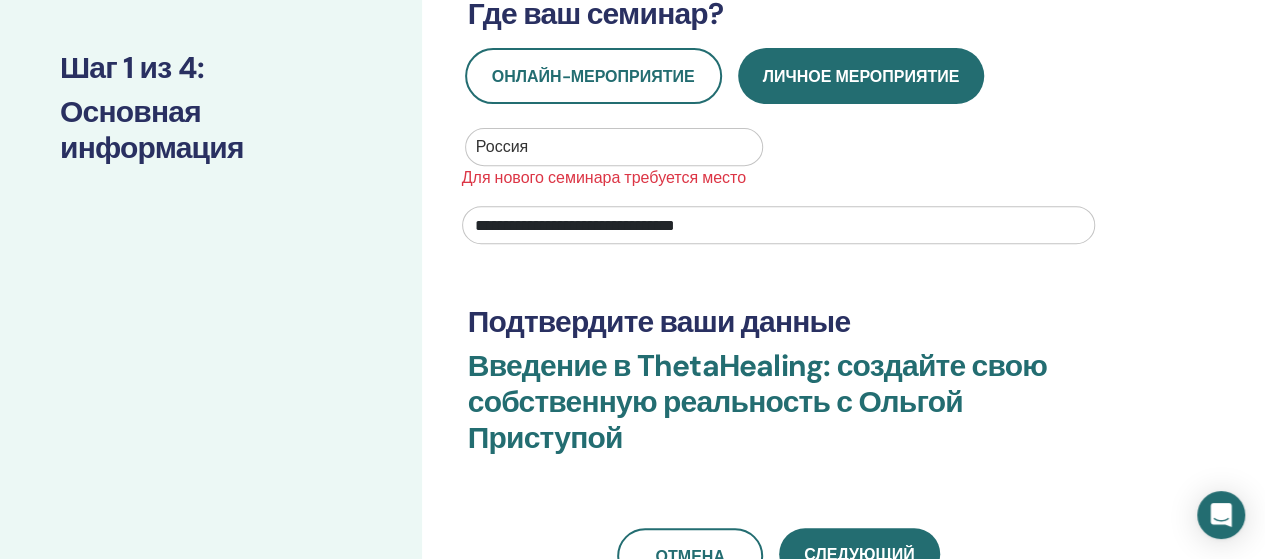click on "**********" at bounding box center [778, 225] 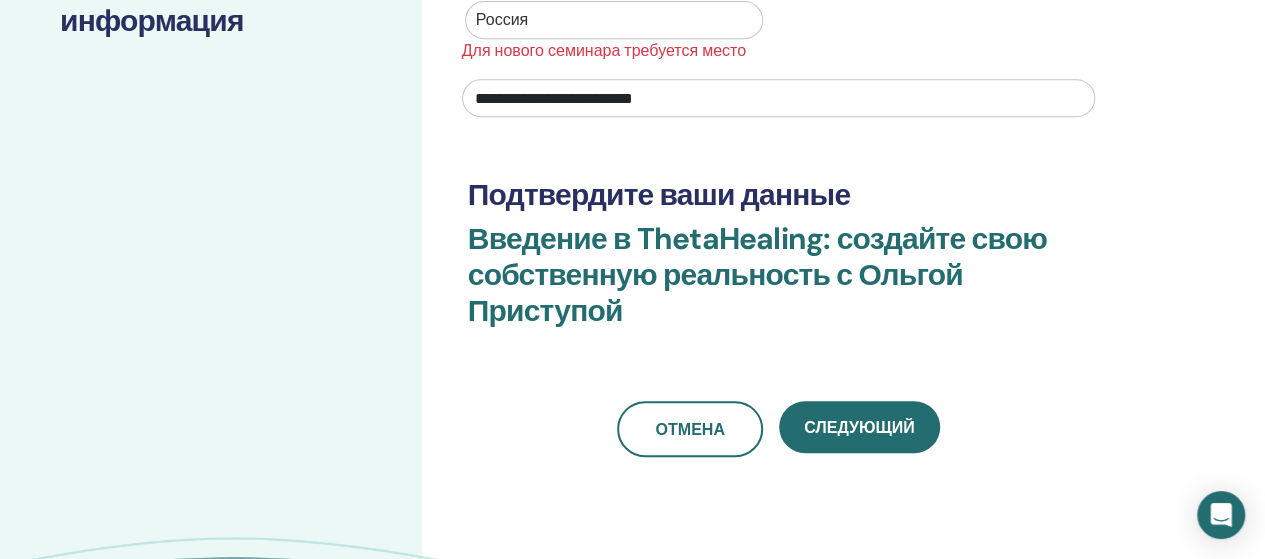 scroll, scrollTop: 476, scrollLeft: 0, axis: vertical 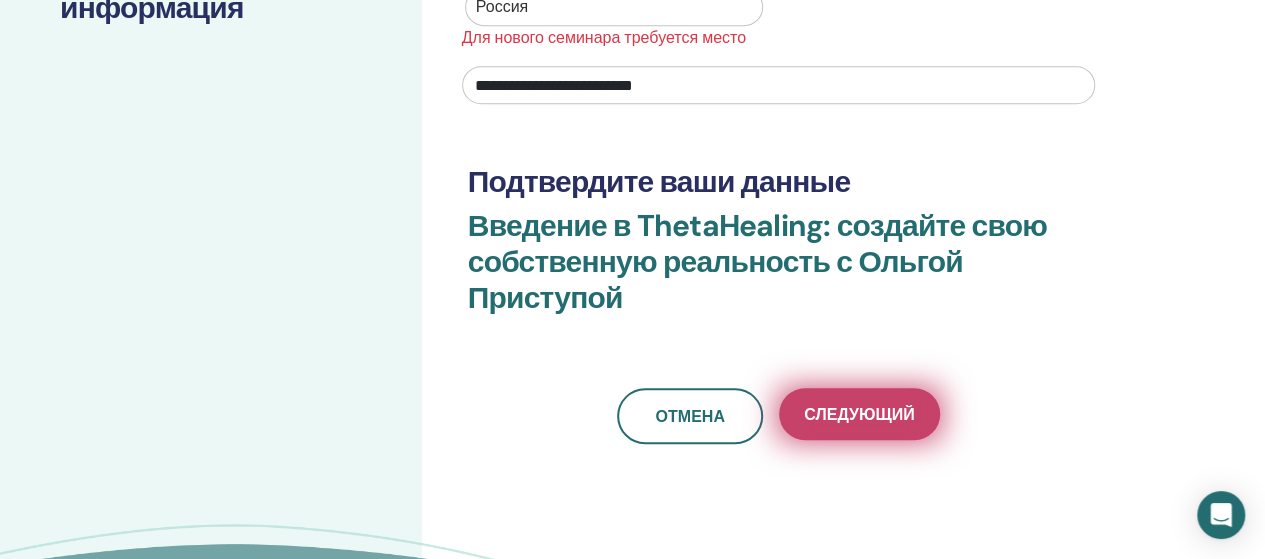 type on "**********" 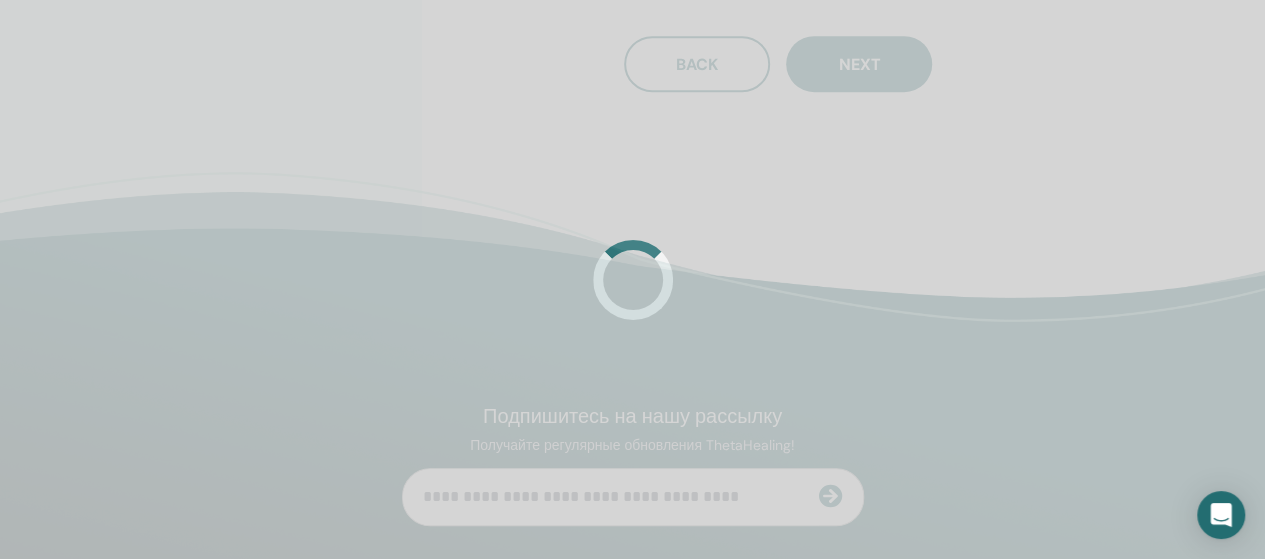 scroll, scrollTop: 385, scrollLeft: 0, axis: vertical 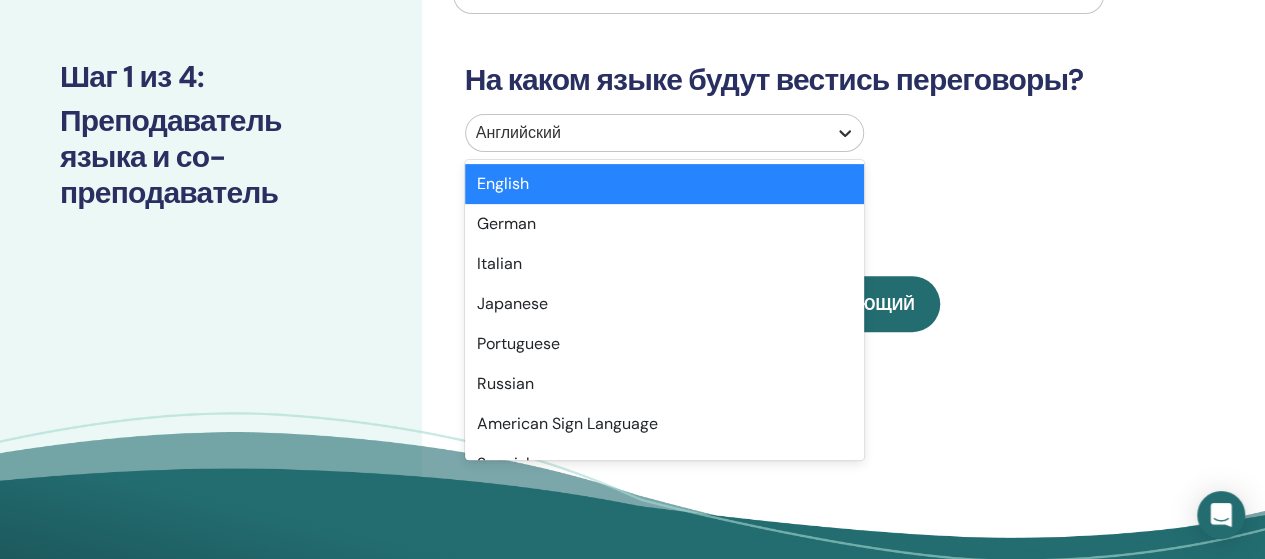 click 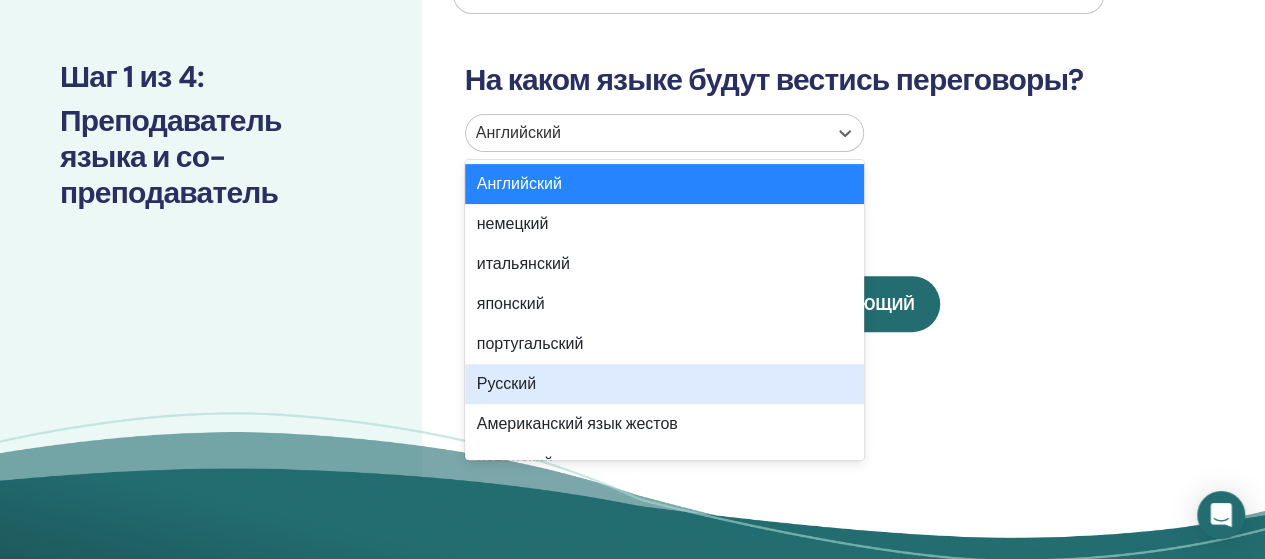 click on "Русский" at bounding box center [506, 383] 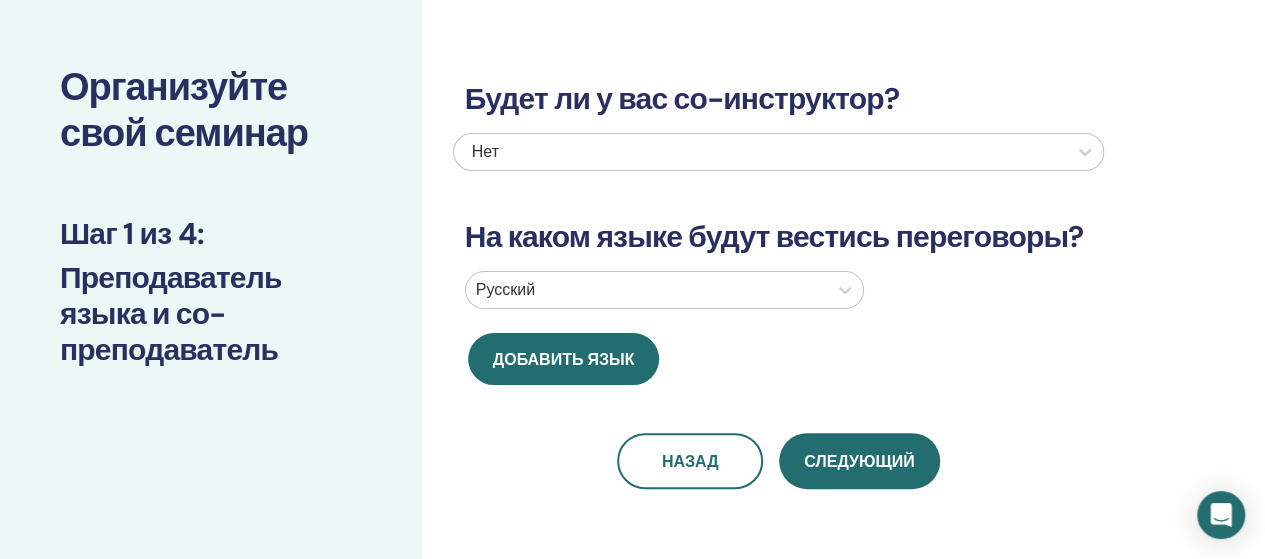 scroll, scrollTop: 0, scrollLeft: 0, axis: both 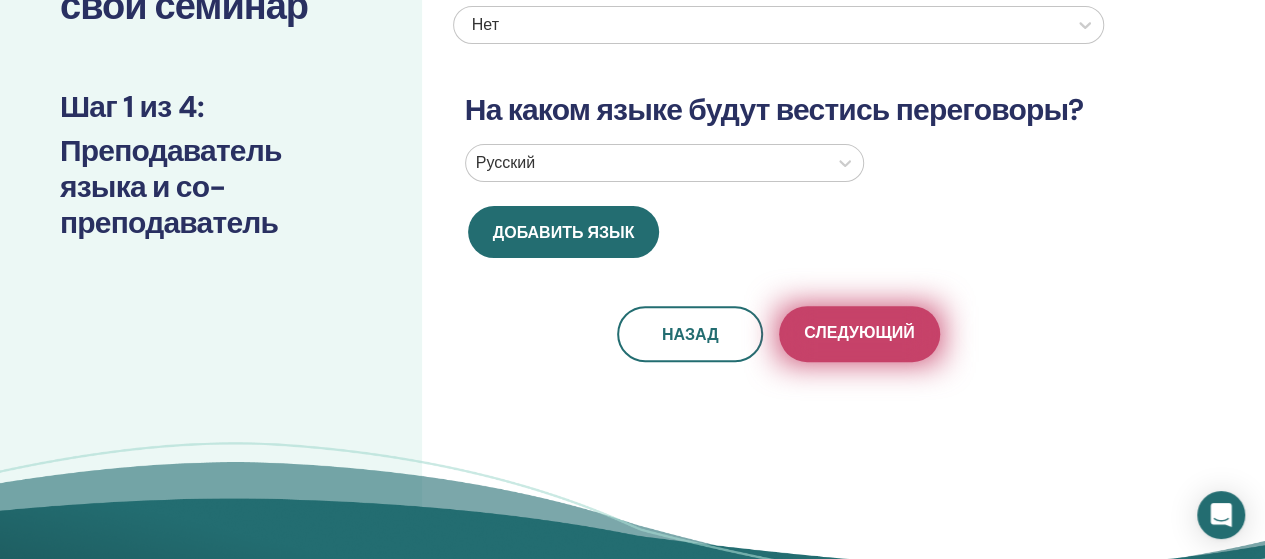 click on "Следующий" at bounding box center (859, 332) 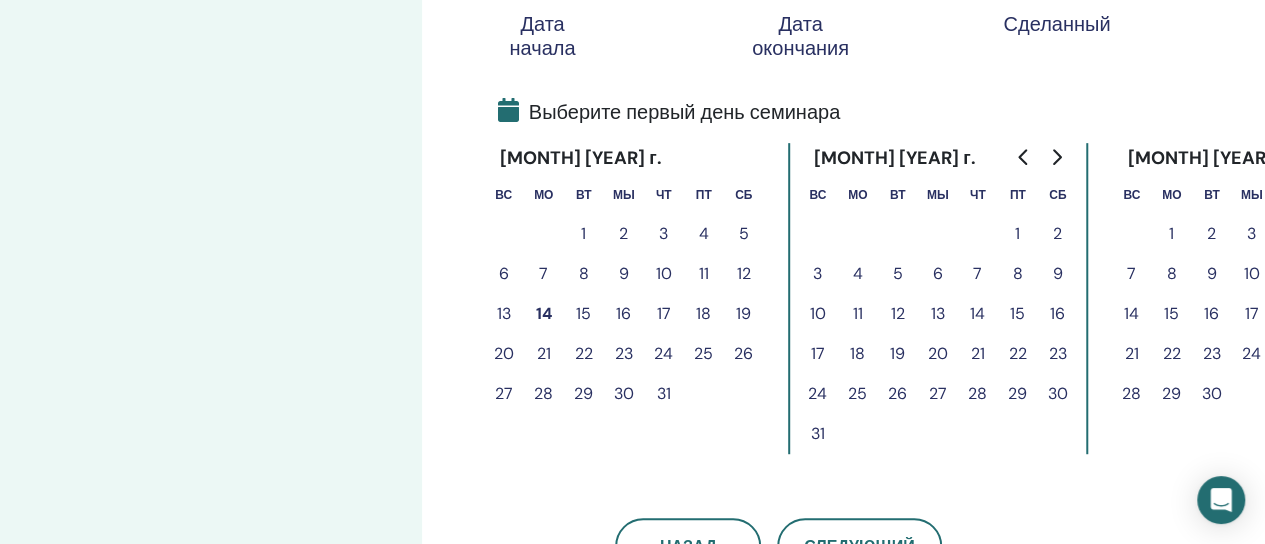 scroll, scrollTop: 410, scrollLeft: 0, axis: vertical 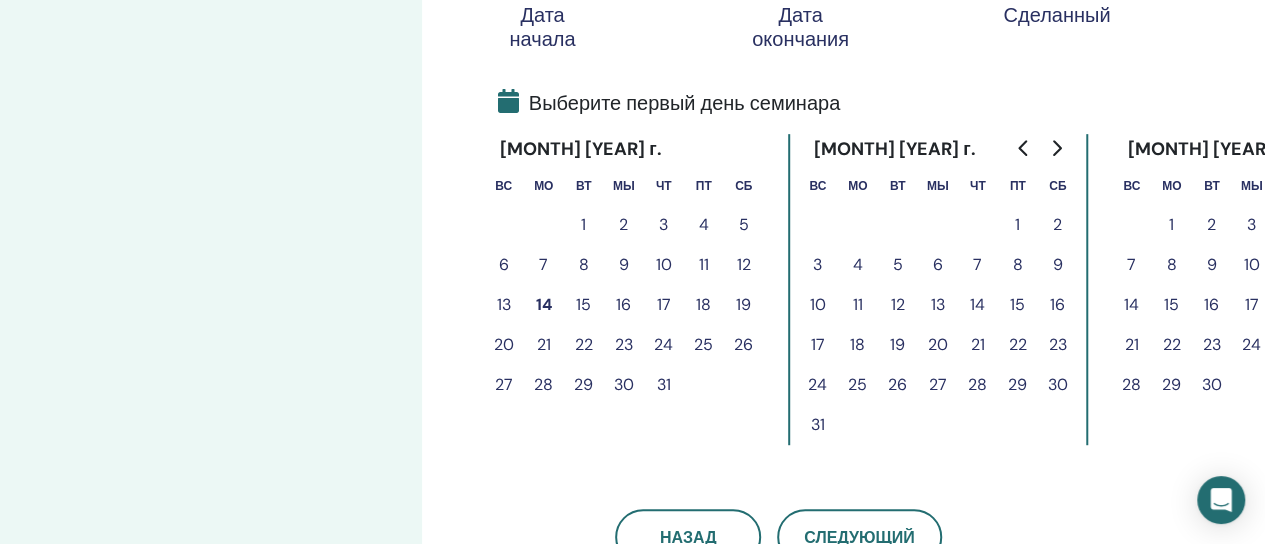 click on "16" at bounding box center (623, 304) 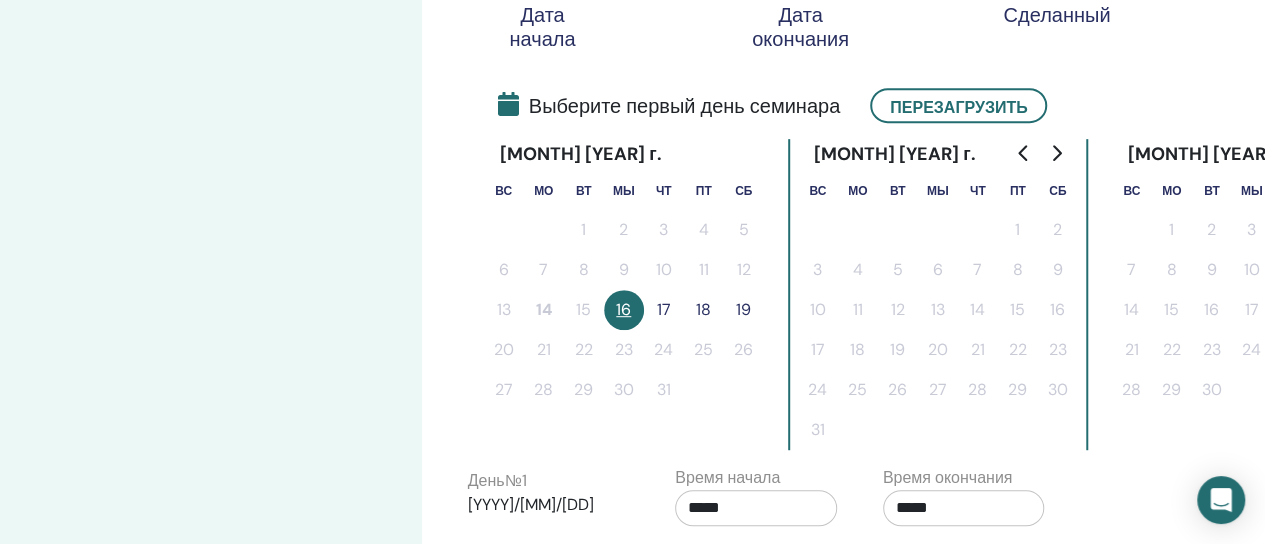 click on "16" at bounding box center (623, 309) 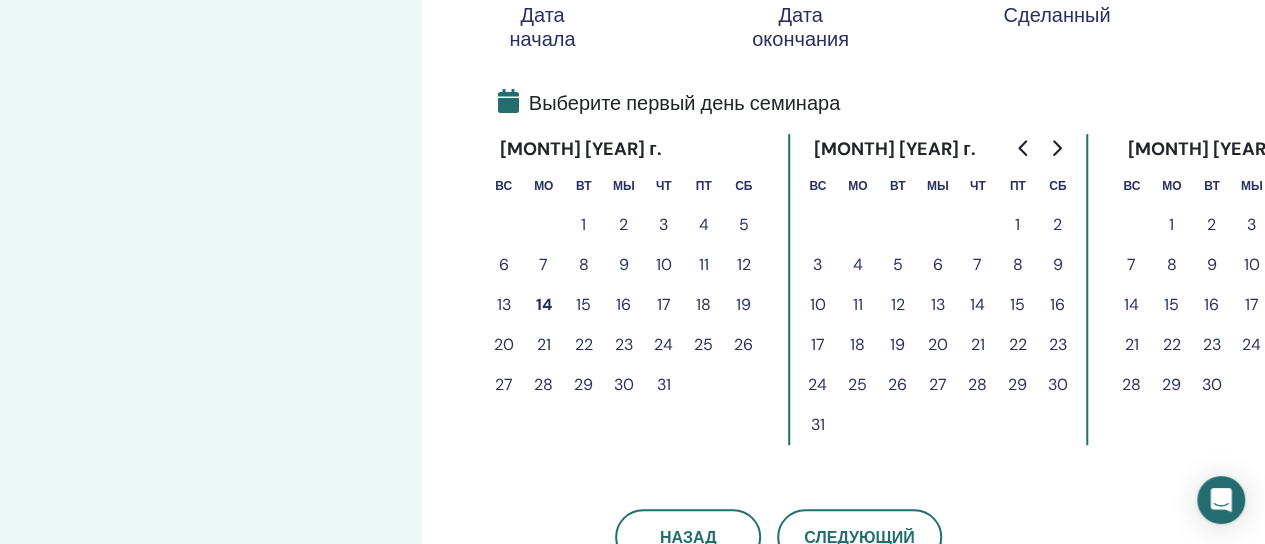 click on "18" at bounding box center (703, 304) 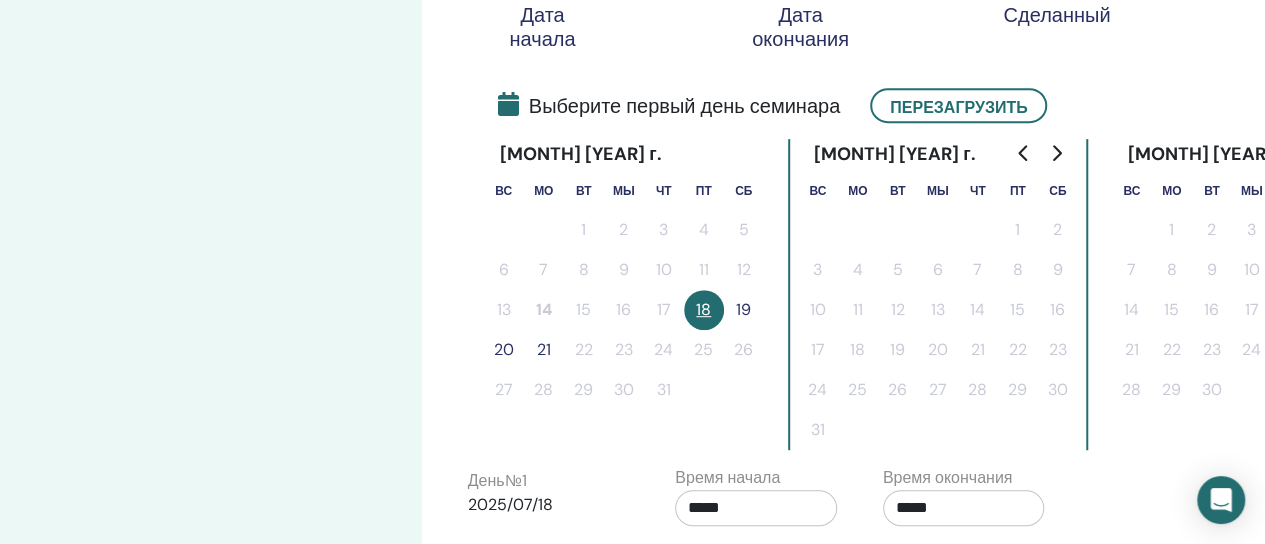 click on "19" at bounding box center [743, 309] 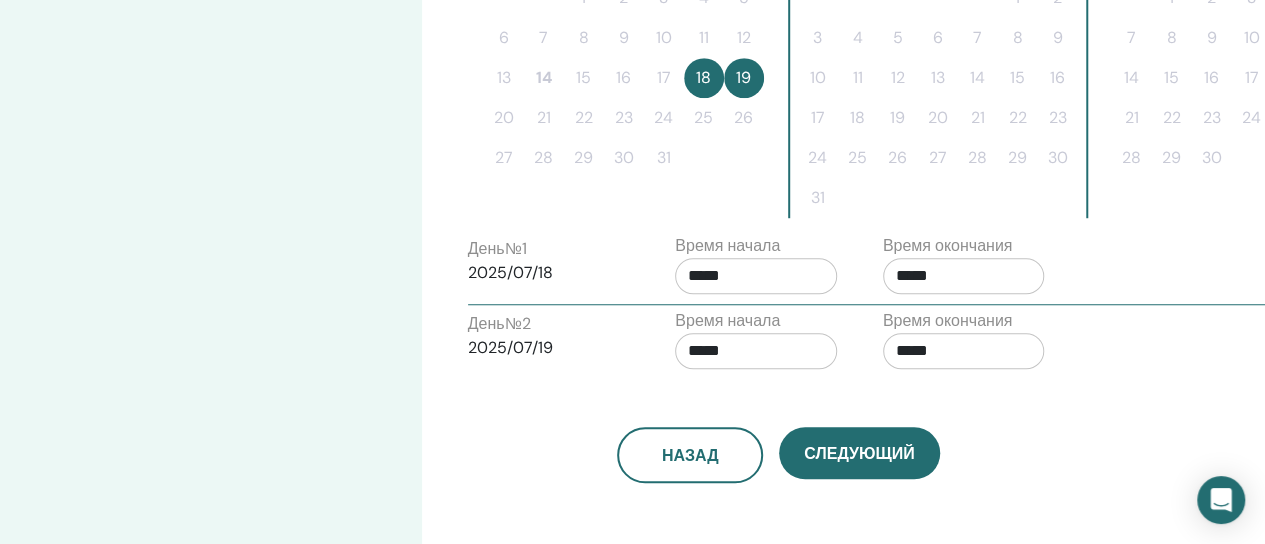 scroll, scrollTop: 650, scrollLeft: 0, axis: vertical 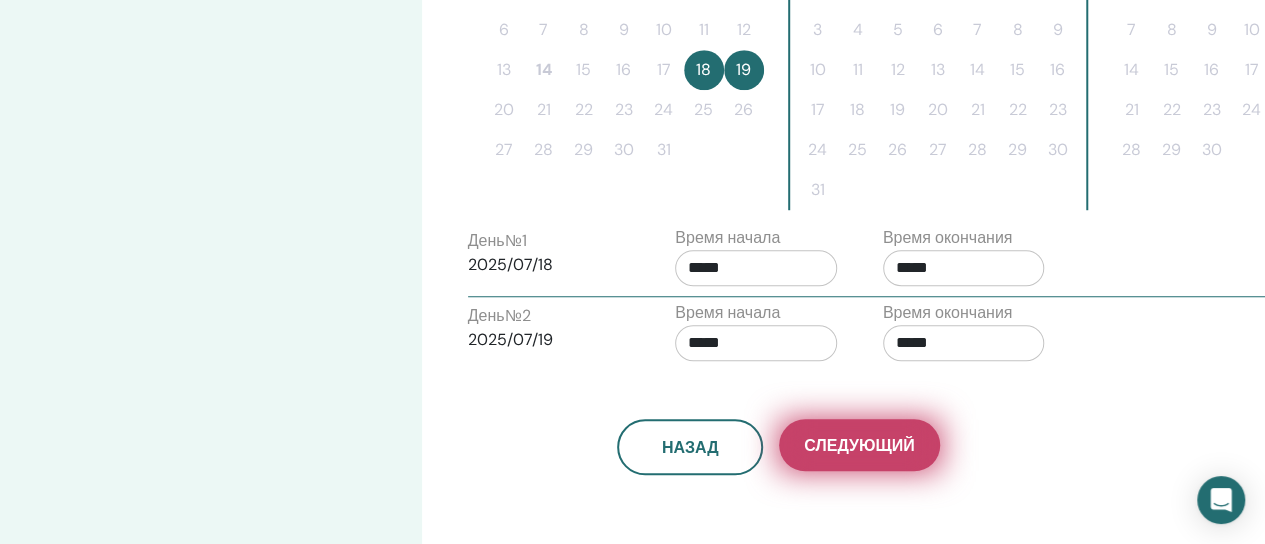 click on "Следующий" at bounding box center (859, 445) 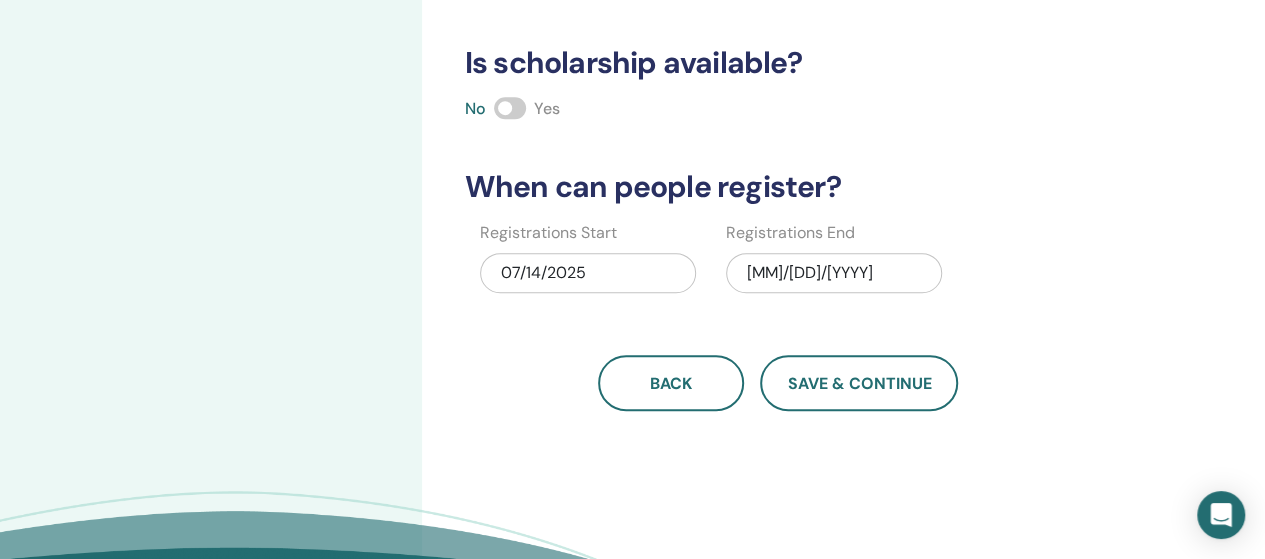 scroll, scrollTop: 650, scrollLeft: 0, axis: vertical 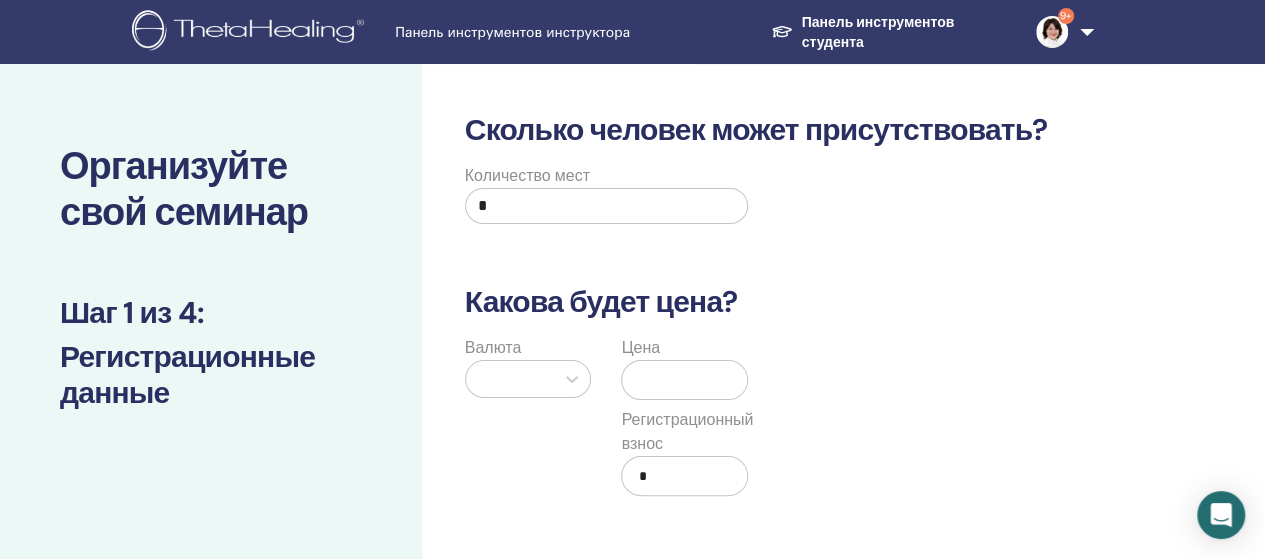click on "*" at bounding box center (607, 206) 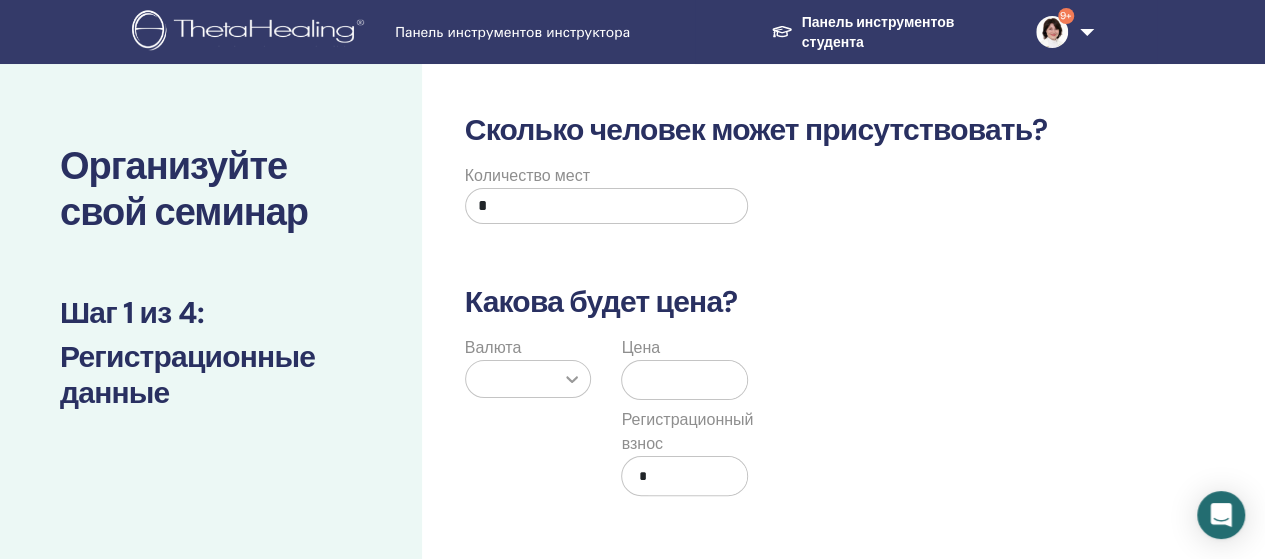 type on "*" 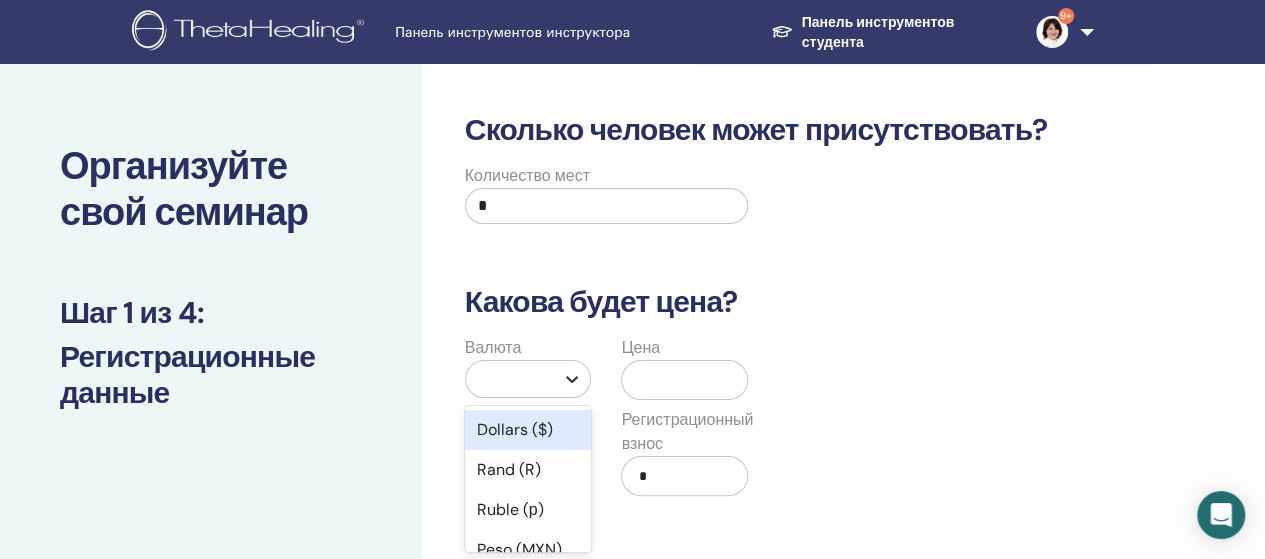 click 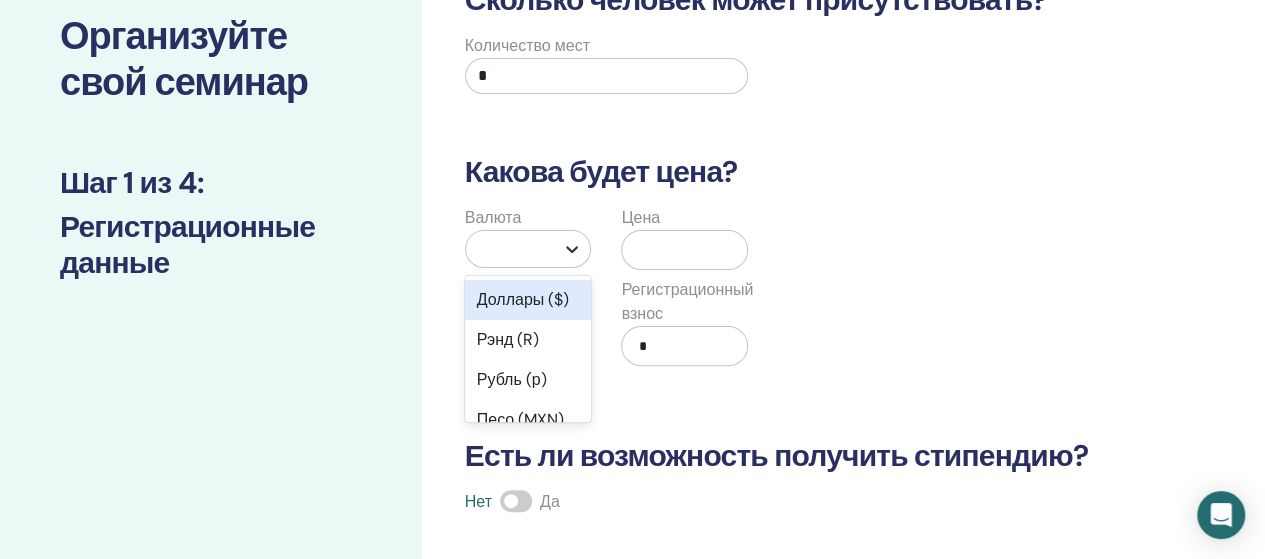 scroll, scrollTop: 154, scrollLeft: 0, axis: vertical 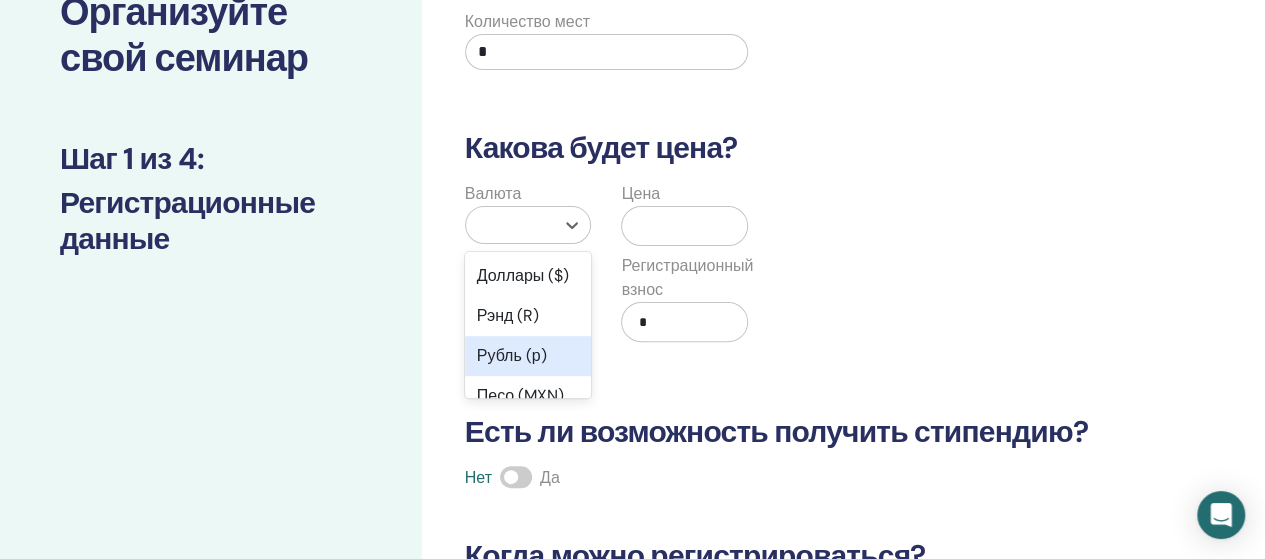 click on "Рубль (р)" at bounding box center [512, 355] 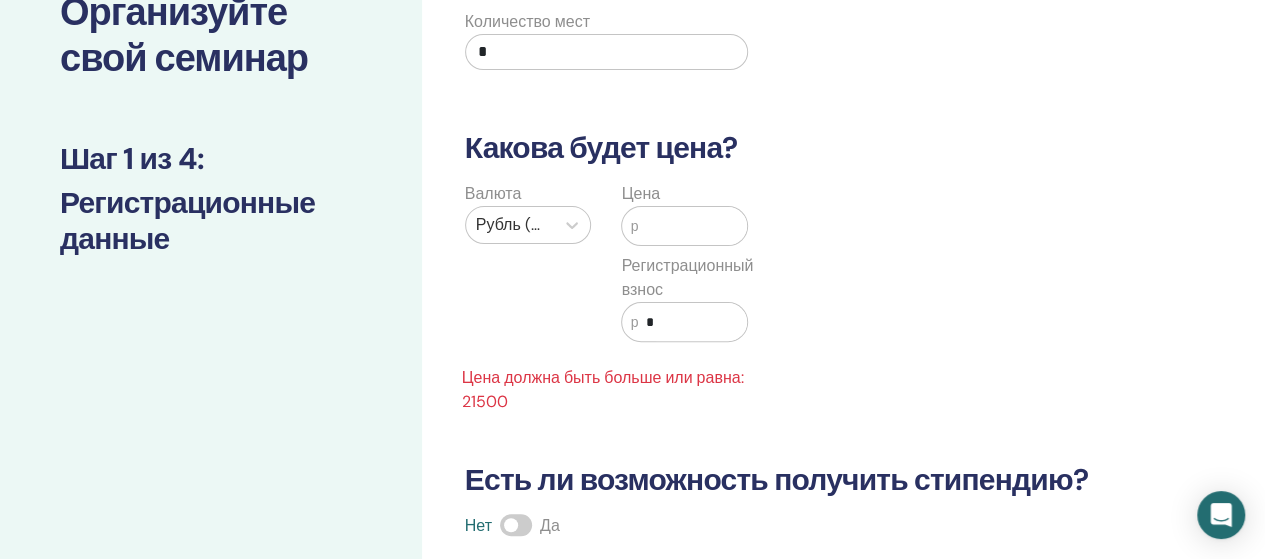 click at bounding box center (692, 226) 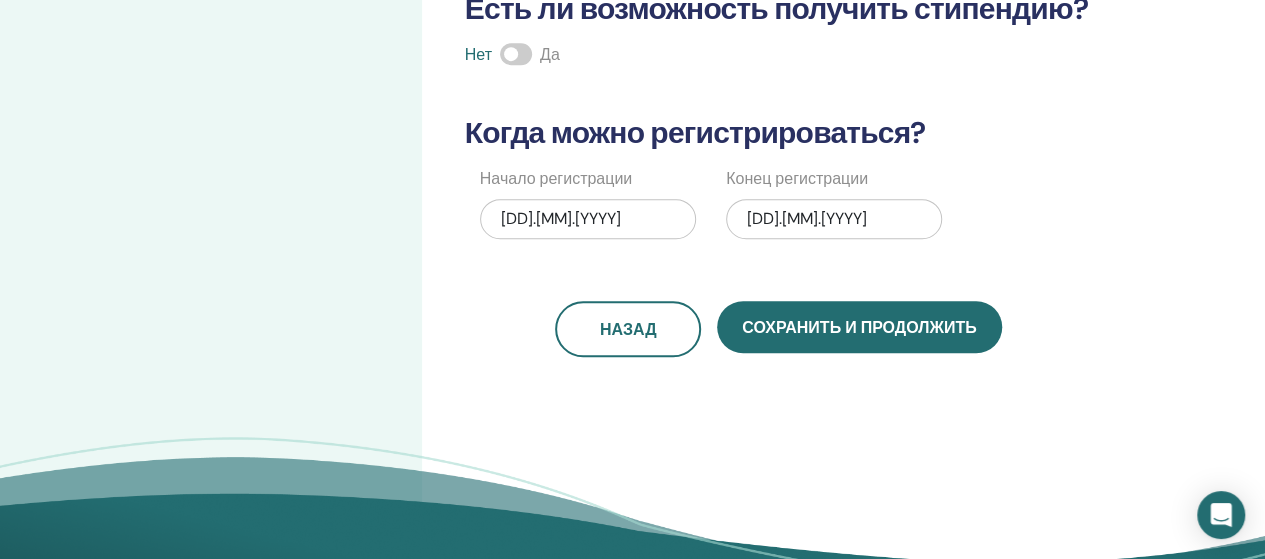 scroll, scrollTop: 579, scrollLeft: 0, axis: vertical 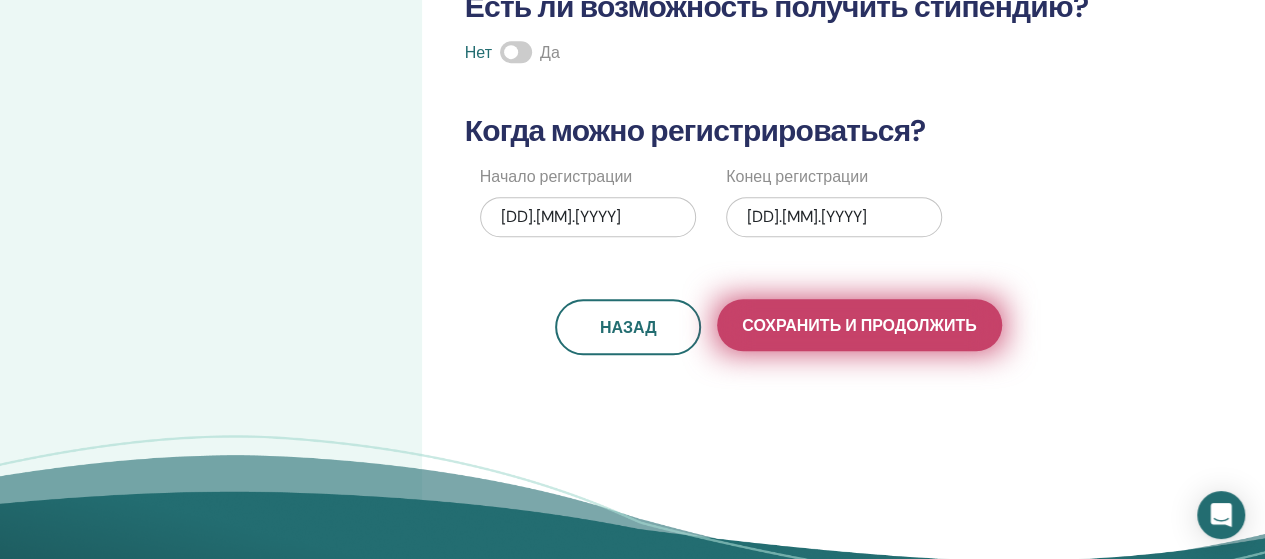 type on "*****" 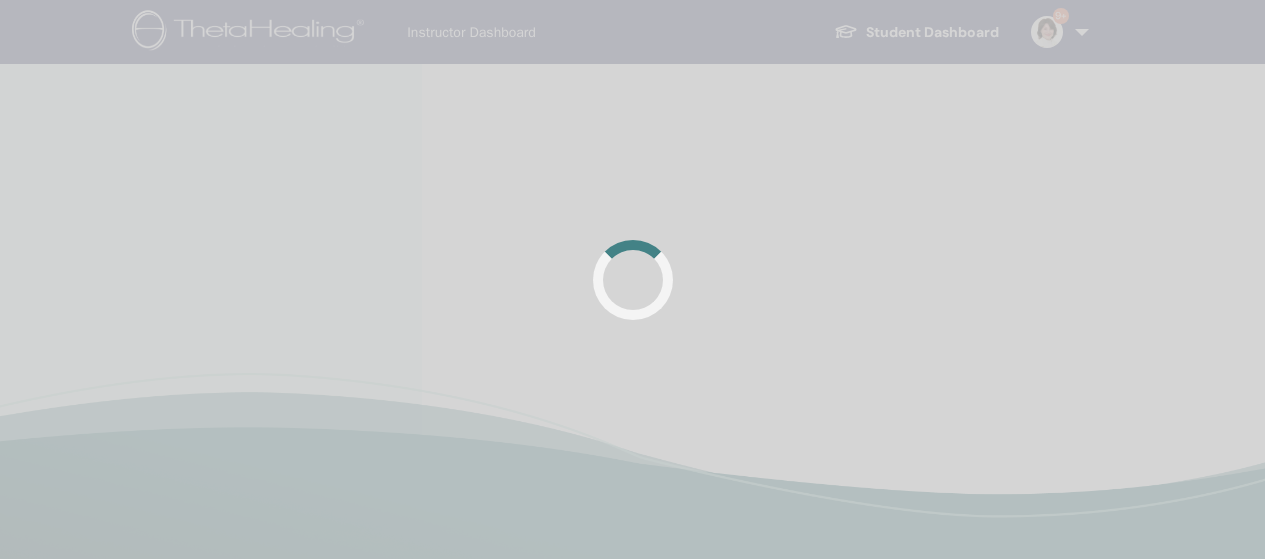 scroll, scrollTop: 0, scrollLeft: 0, axis: both 